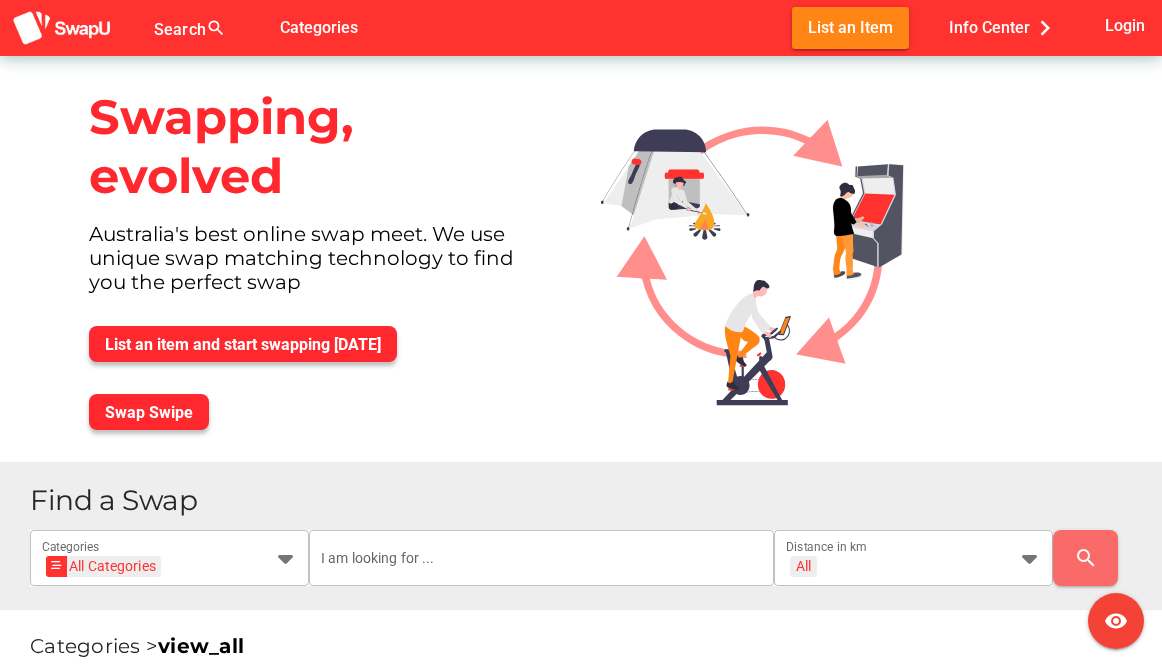 scroll, scrollTop: 431, scrollLeft: 0, axis: vertical 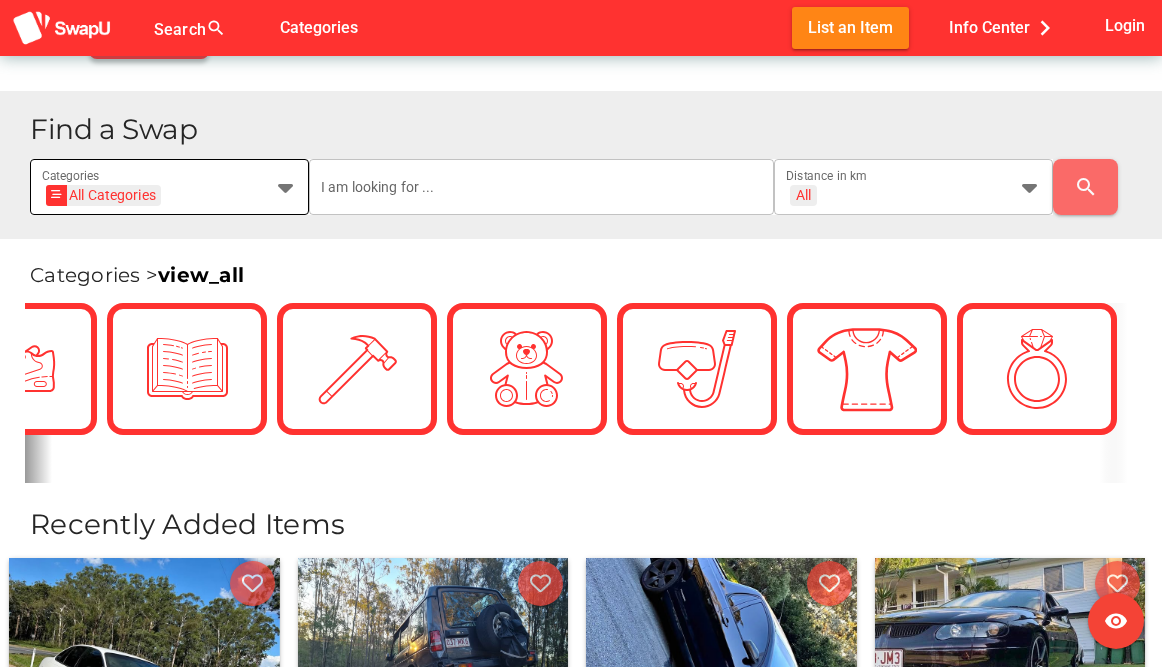 click at bounding box center [285, 187] 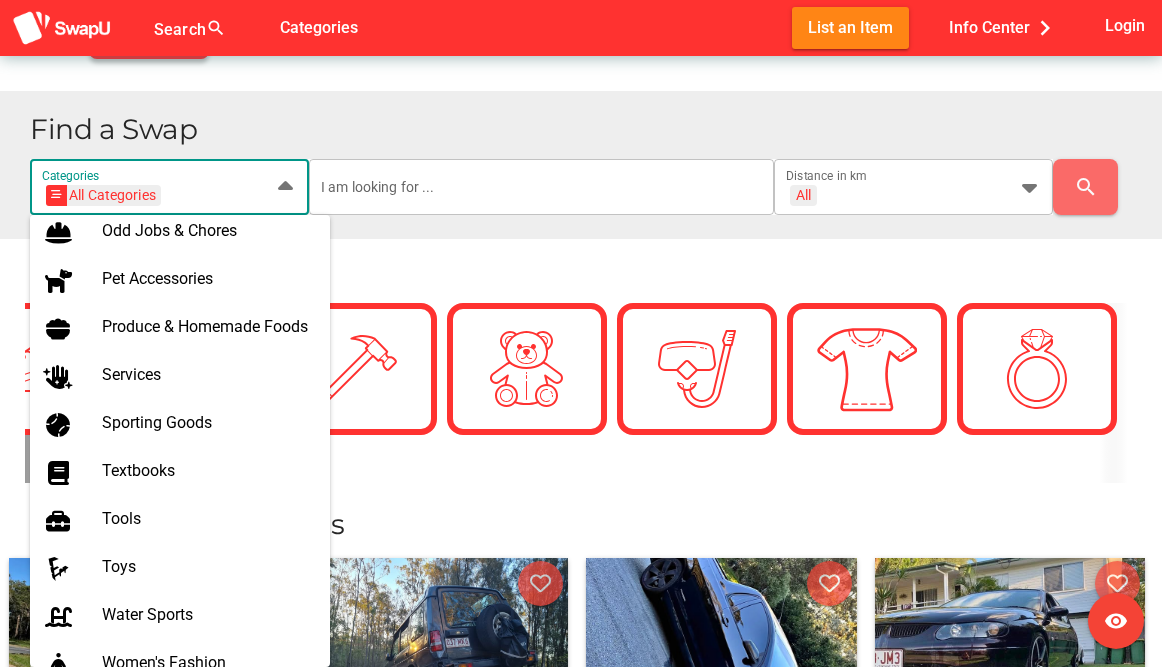 scroll, scrollTop: 1324, scrollLeft: 0, axis: vertical 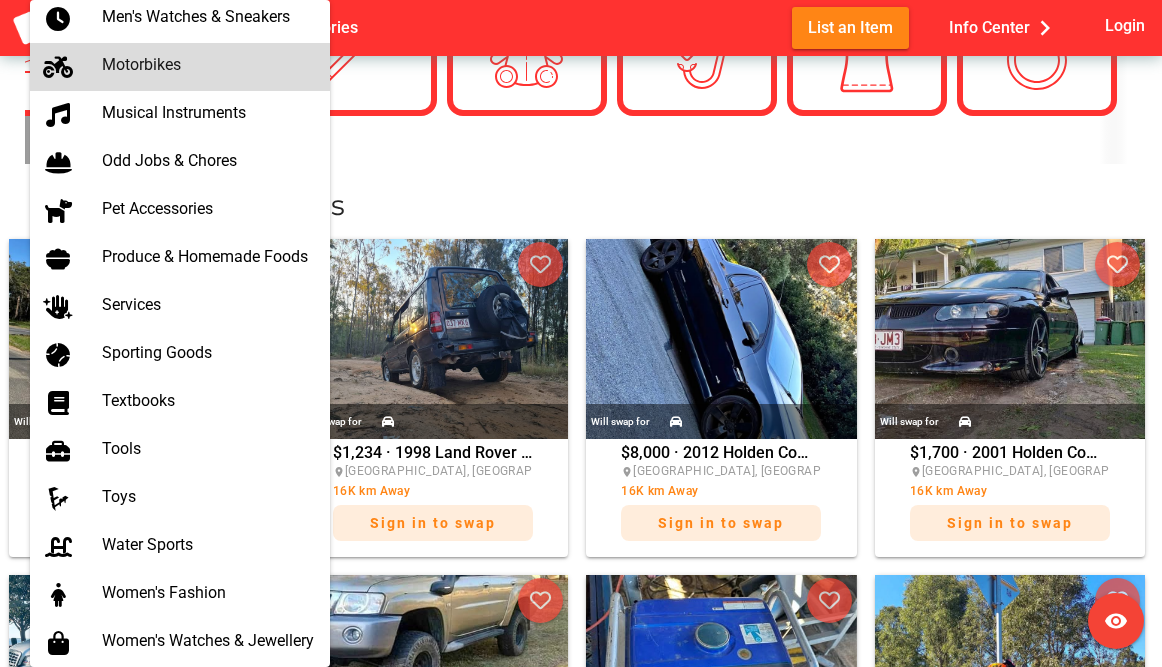 click on "Motorbikes" at bounding box center [208, 64] 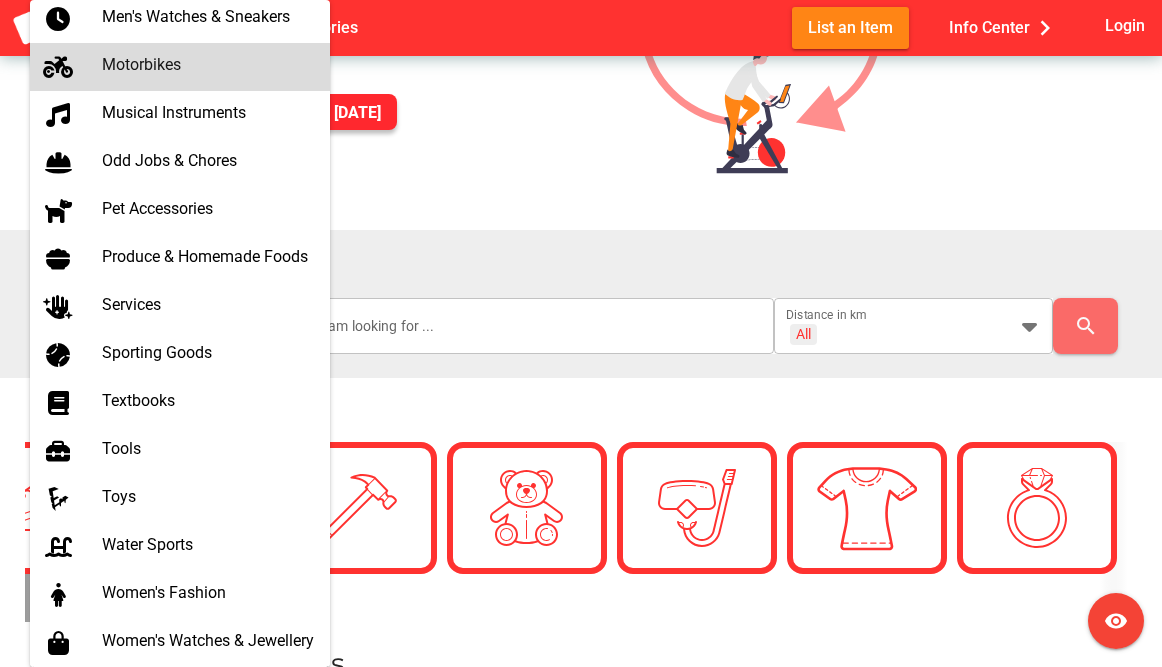 scroll, scrollTop: 0, scrollLeft: 69, axis: horizontal 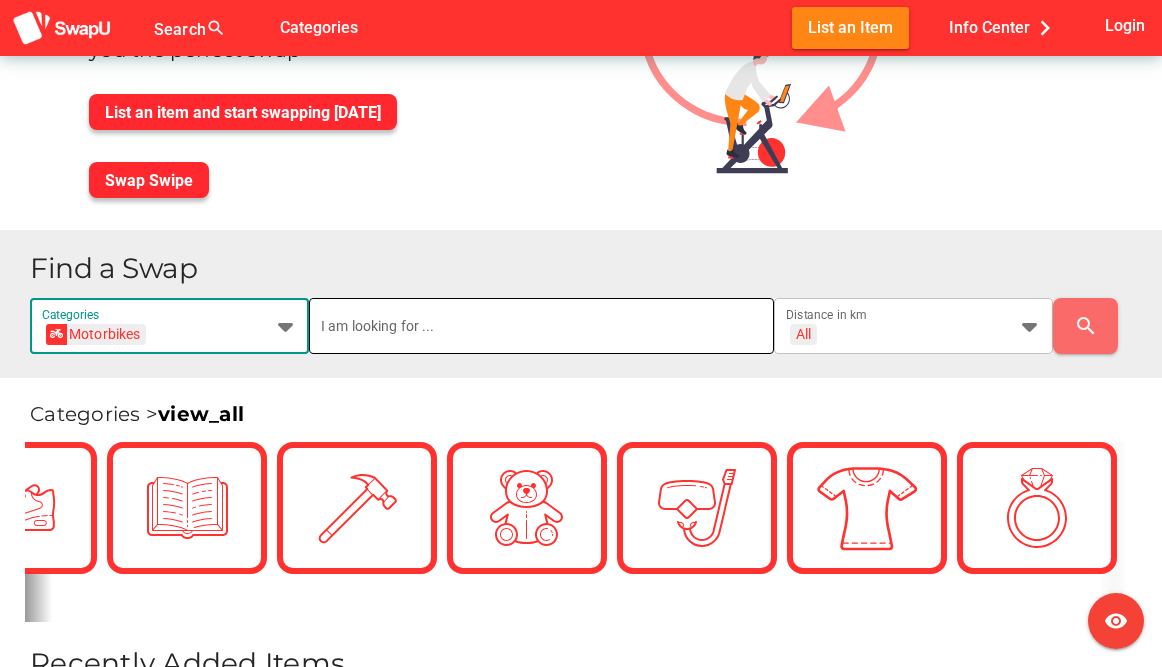 click at bounding box center [541, 326] 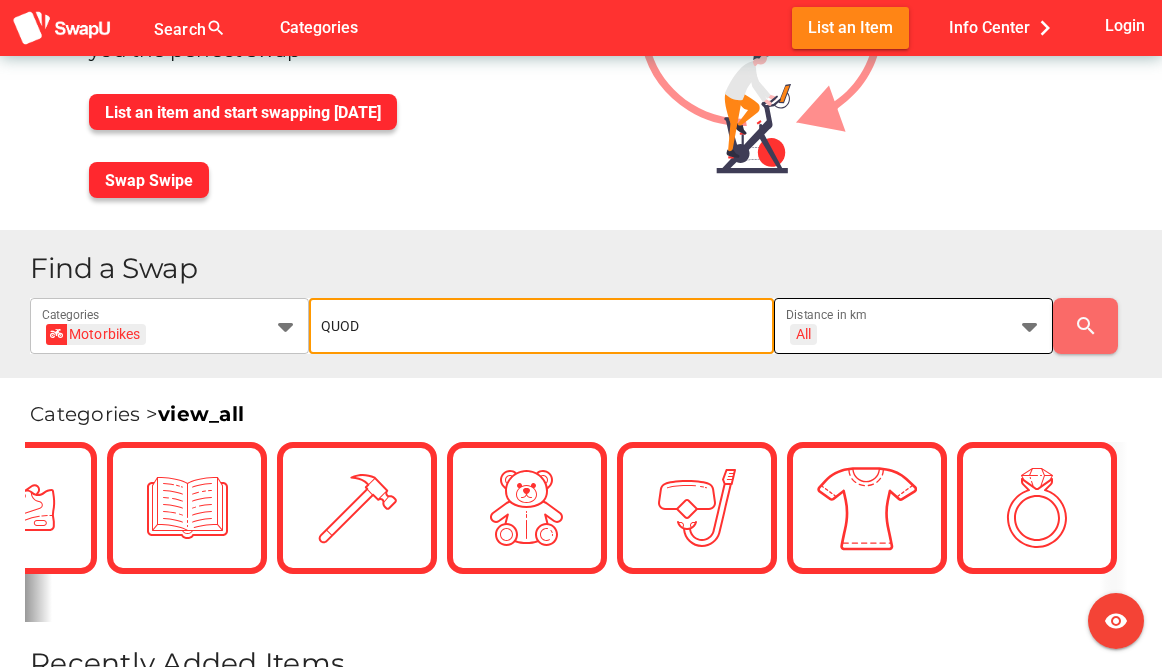 type on "QUOD" 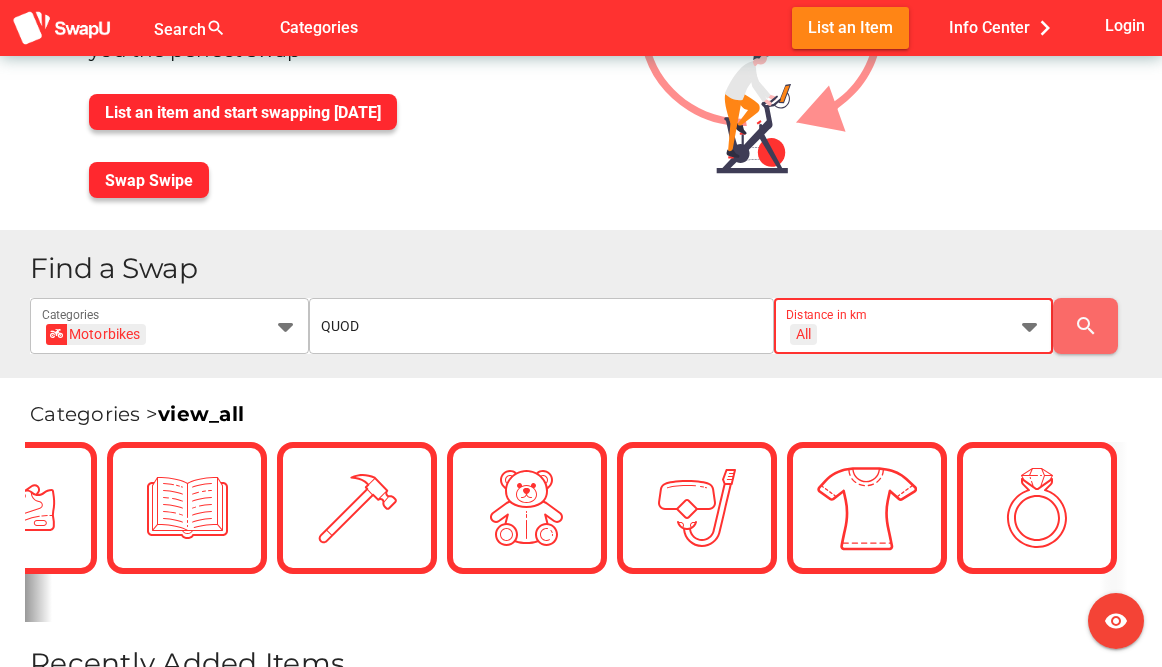 click at bounding box center (1029, 326) 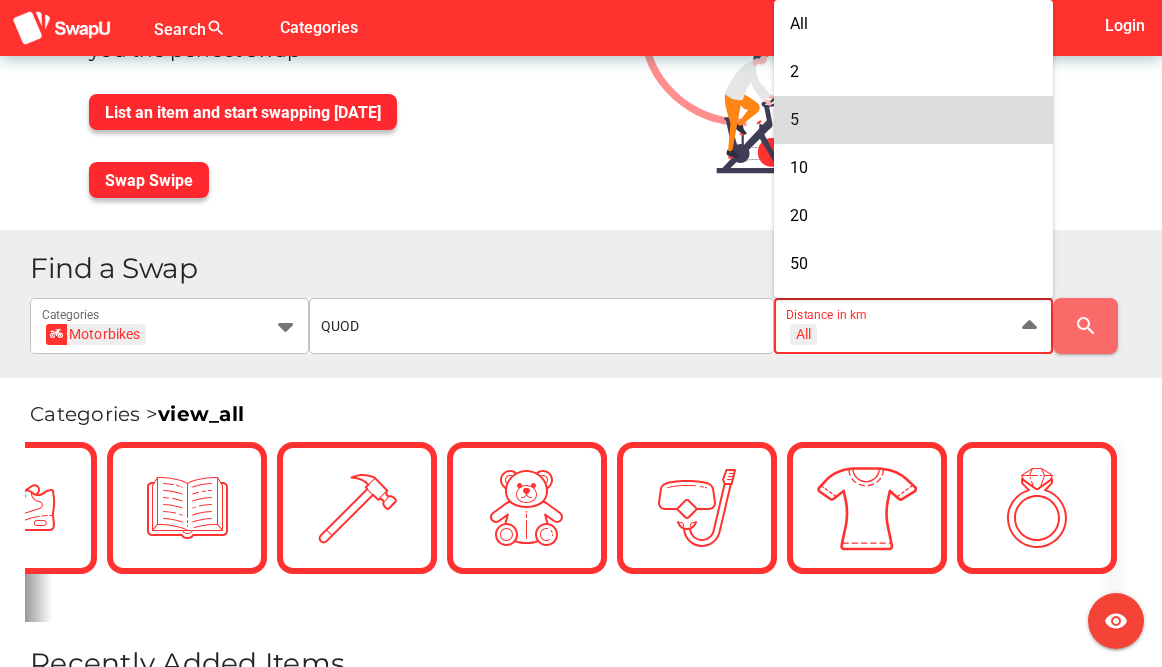 click on "Swapping, evolved Australia's best online swap meet. We use unique swap matching technology to find you the perfect swap List an item and start swapping today Swap Swipe" at bounding box center (581, 27) 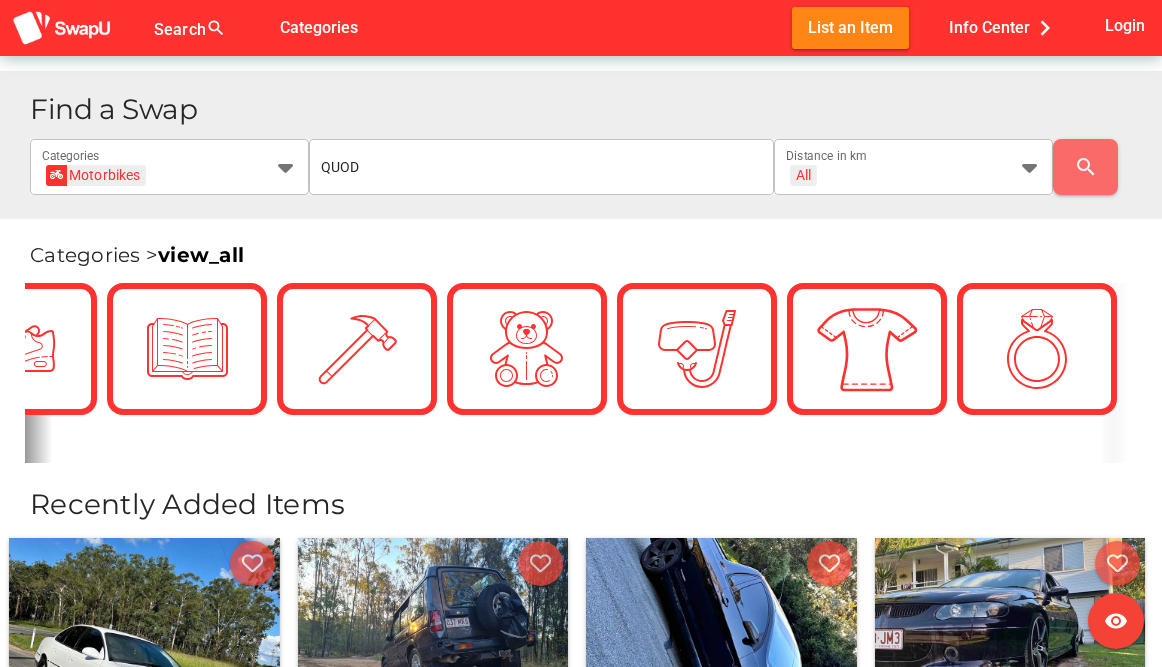 scroll, scrollTop: 382, scrollLeft: 0, axis: vertical 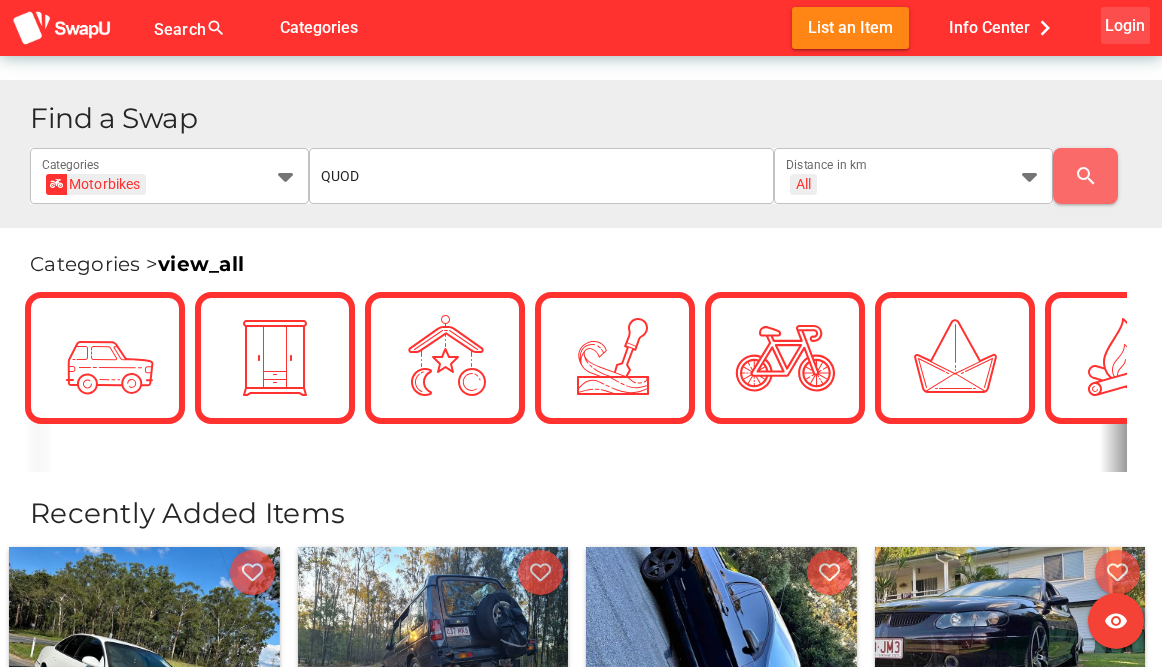 click on "Login" at bounding box center [1125, 25] 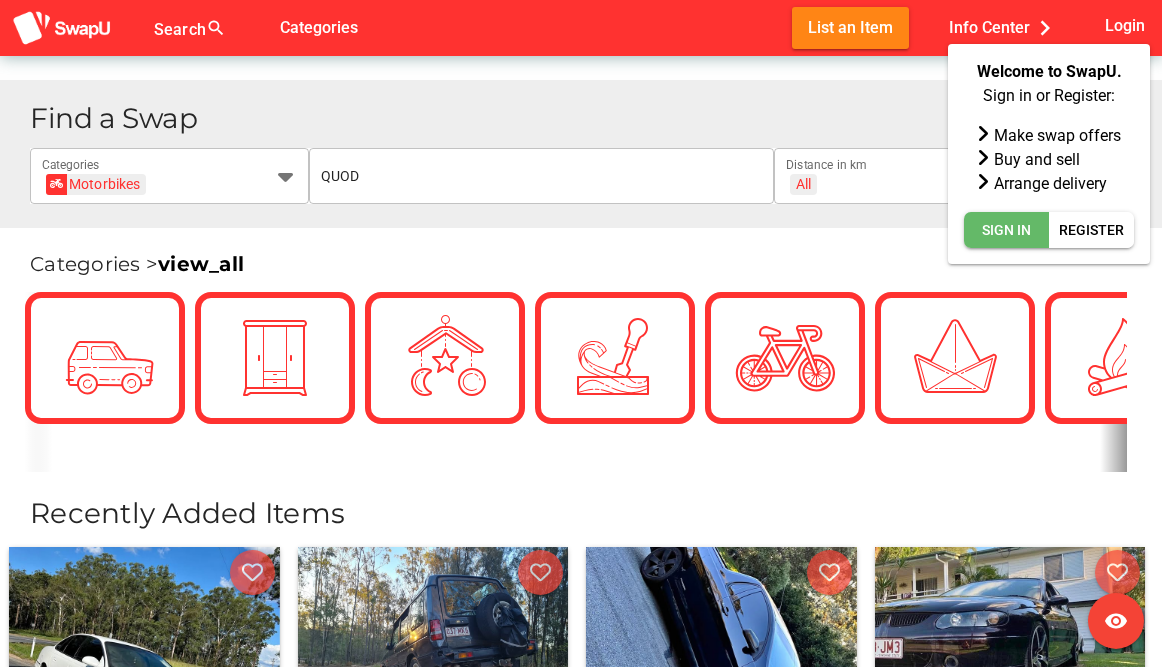 click on "Sign In" at bounding box center [1006, 230] 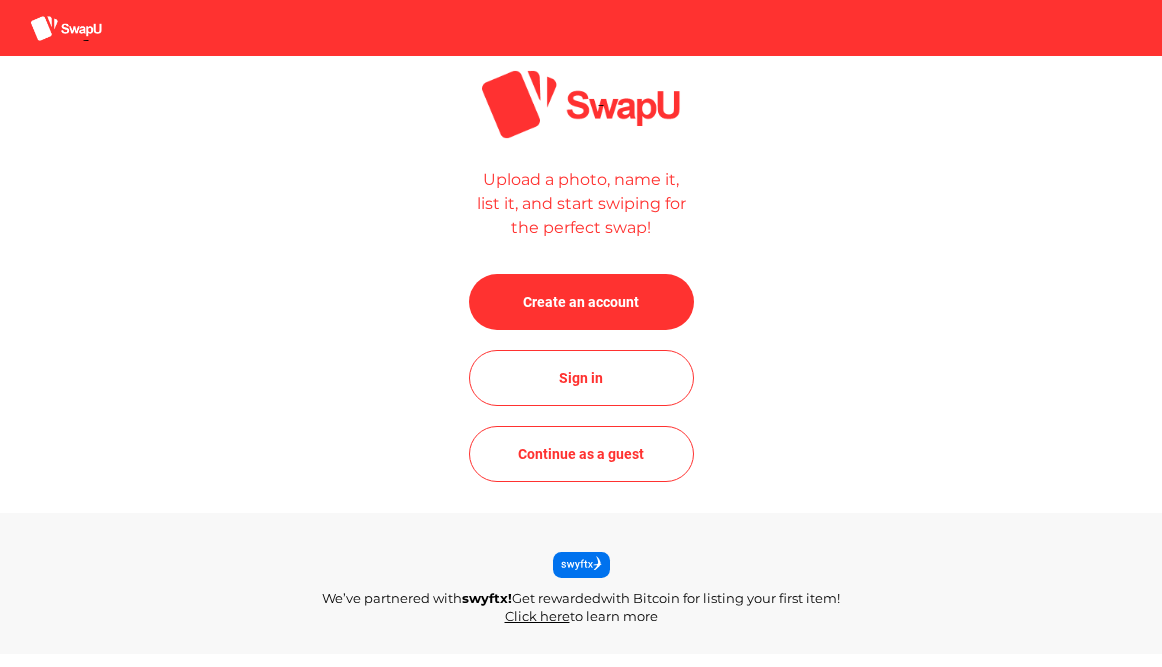 scroll, scrollTop: 0, scrollLeft: 0, axis: both 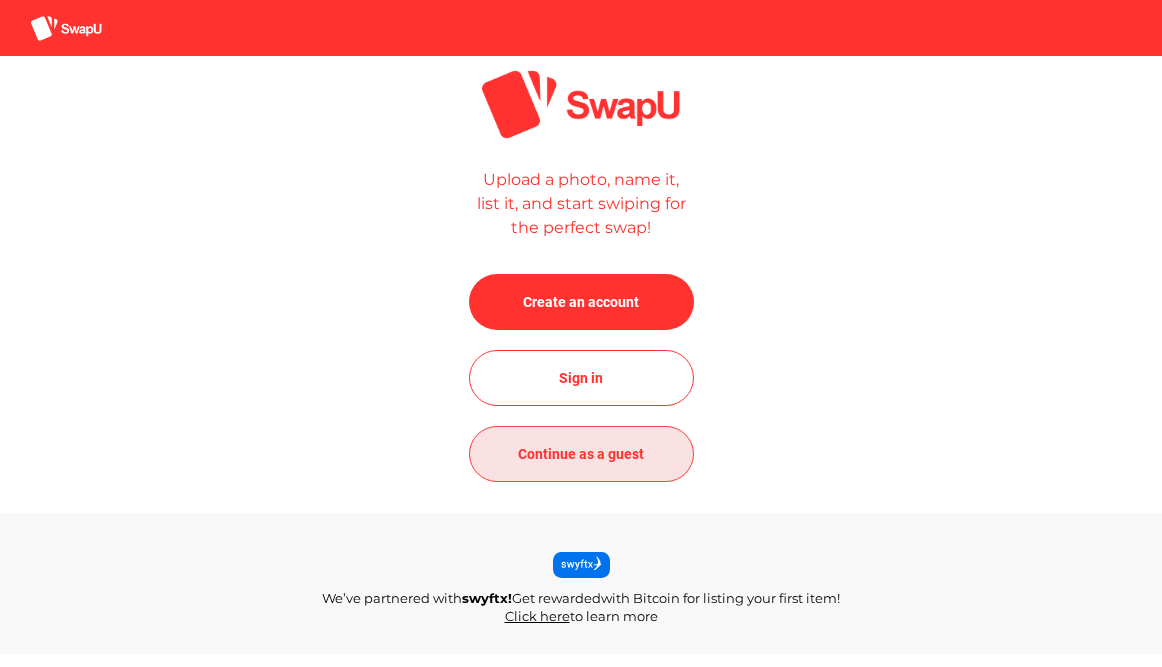 click on "Continue as a guest" at bounding box center (581, 454) 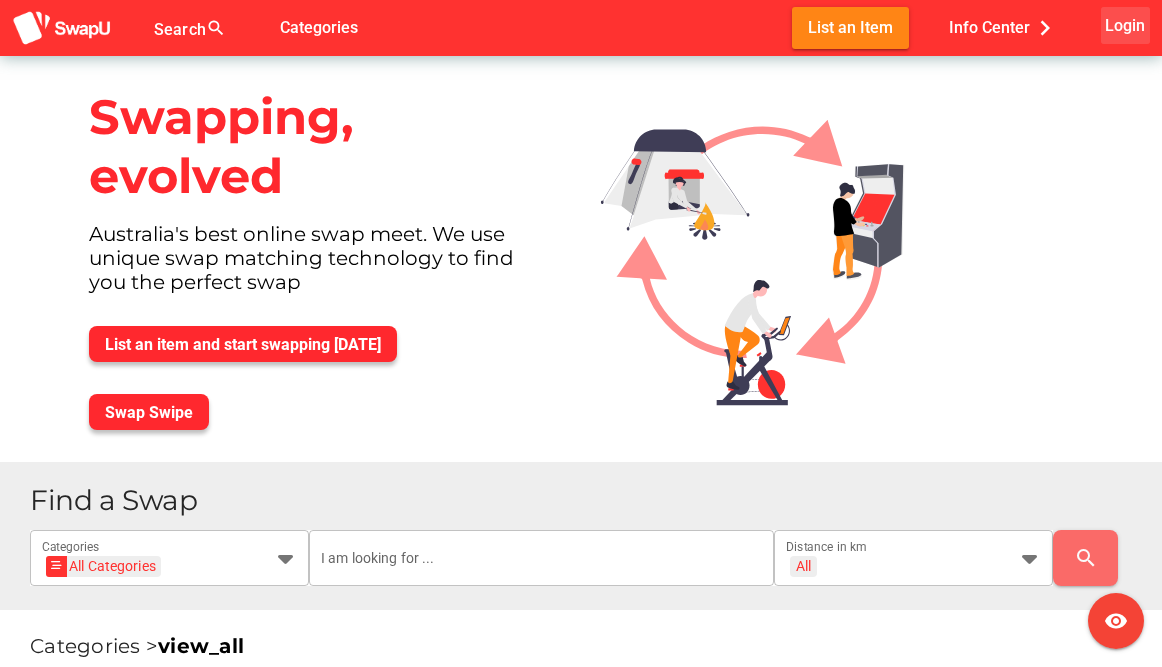 click on "Login" at bounding box center [1125, 25] 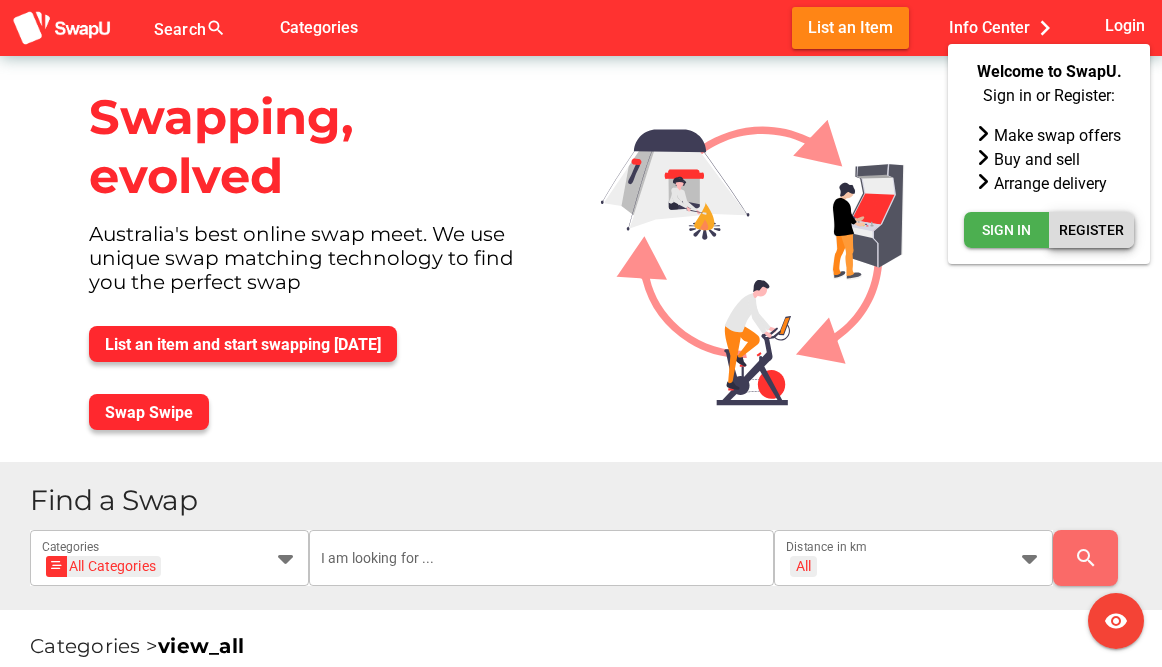 click on "Register" at bounding box center [1091, 230] 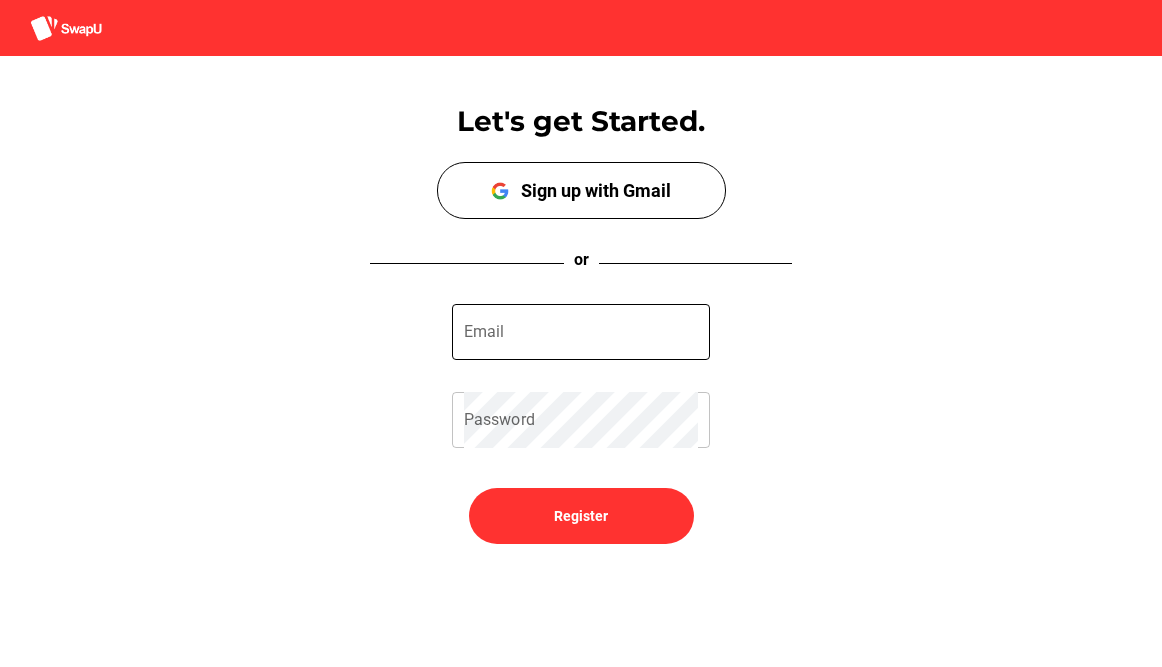 click on "Email" at bounding box center (581, 332) 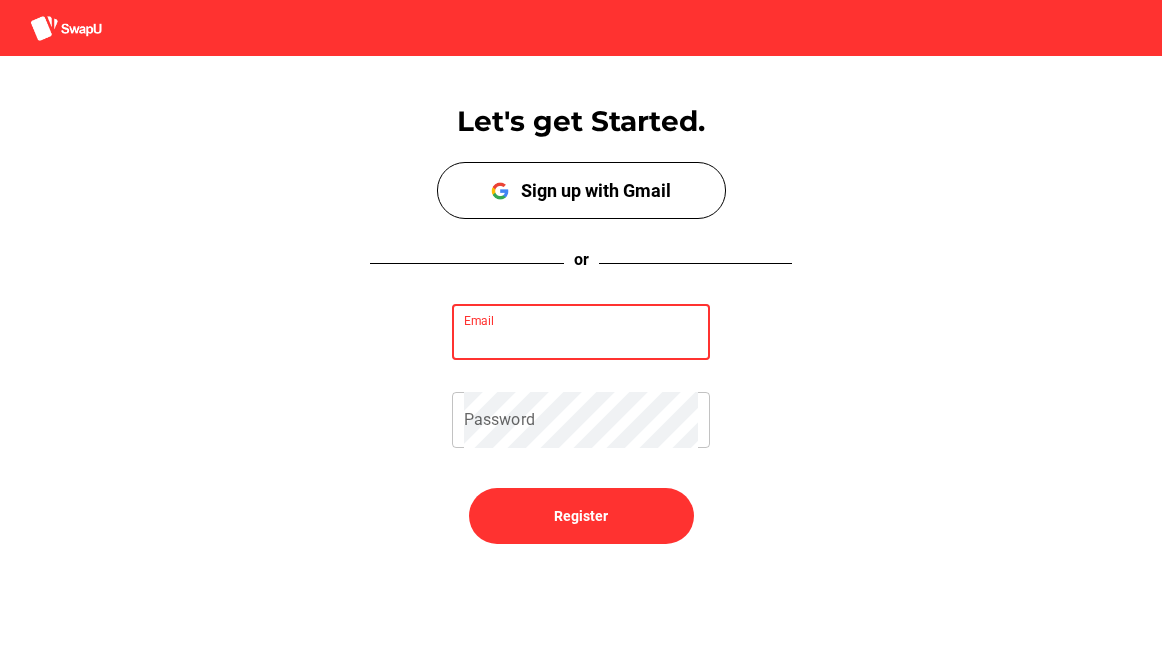 type on "paulmugg@bigpond.net.au" 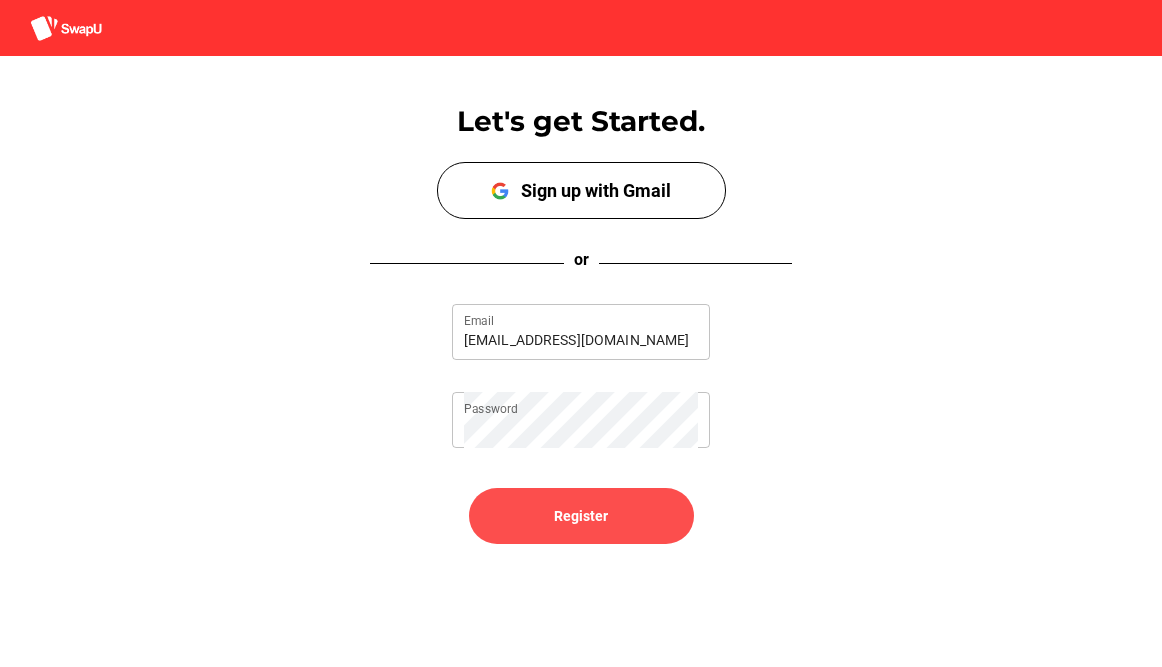 click on "Register" at bounding box center [581, 516] 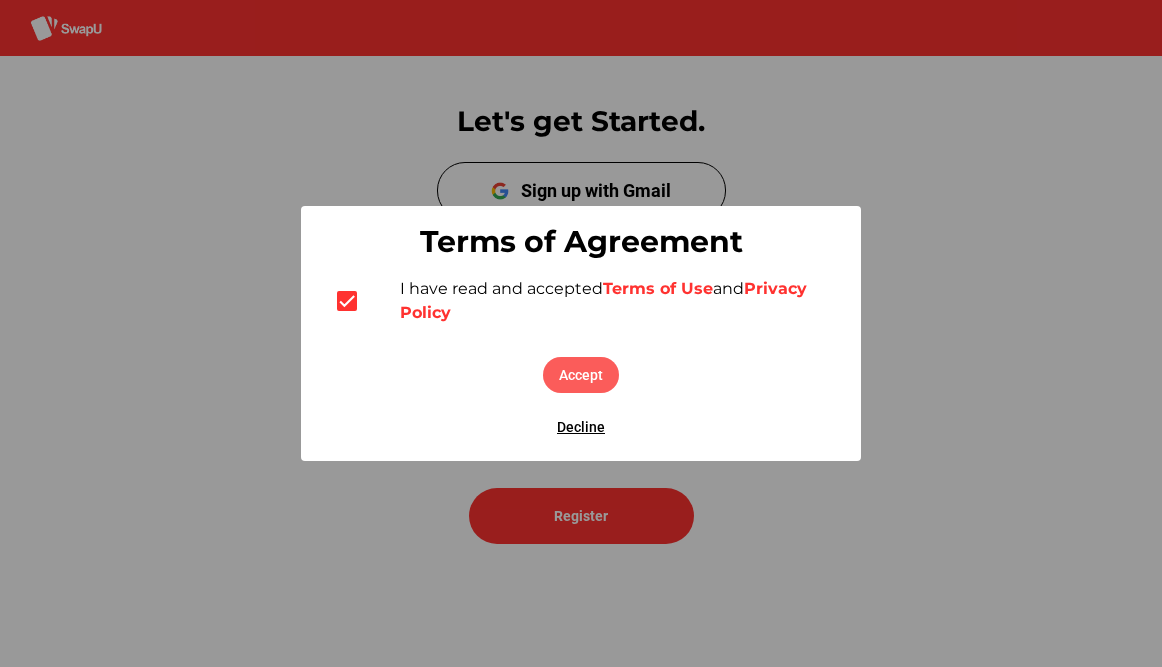 click on "Accept" at bounding box center (581, 375) 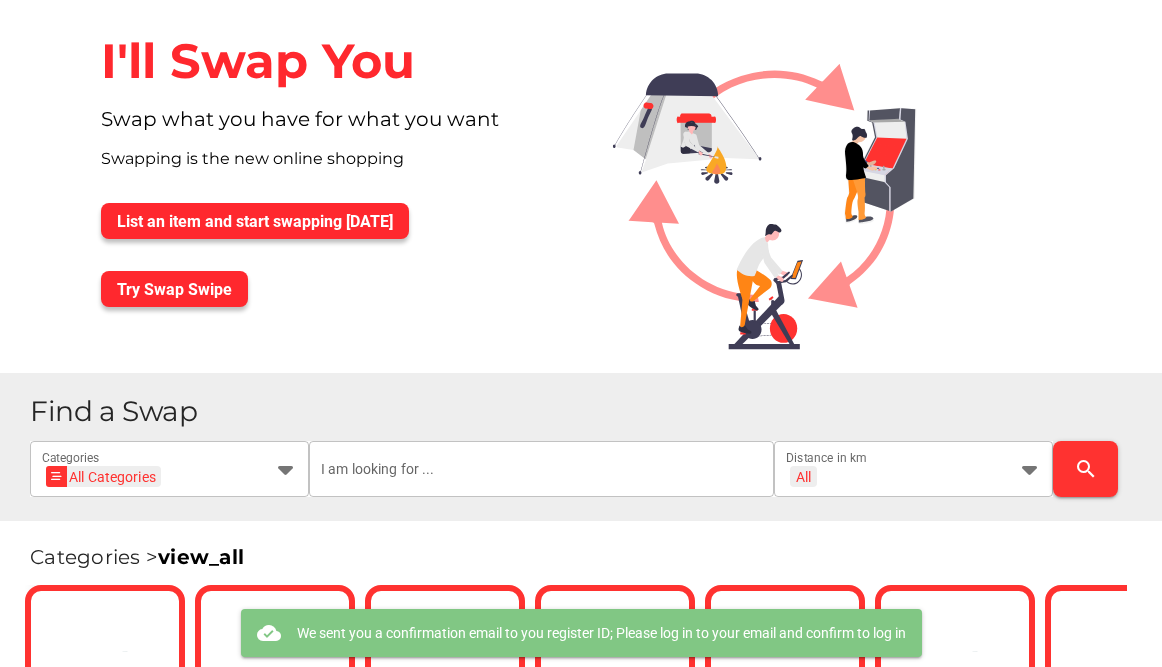 scroll, scrollTop: 286, scrollLeft: 0, axis: vertical 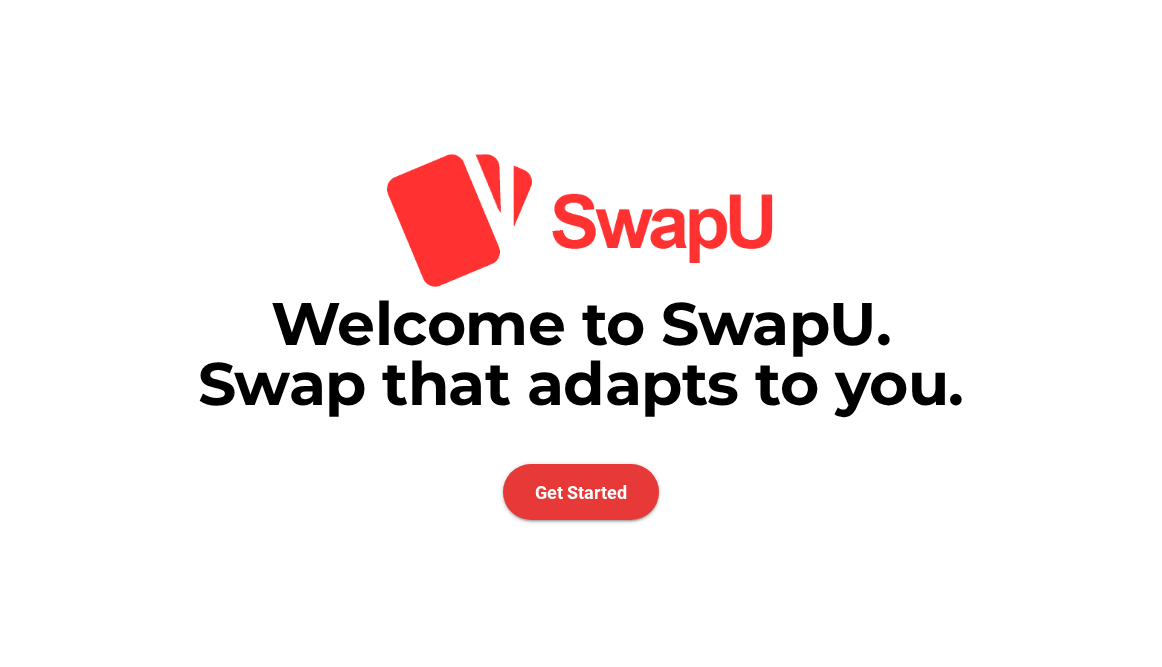 click on "Get Started" at bounding box center (581, 492) 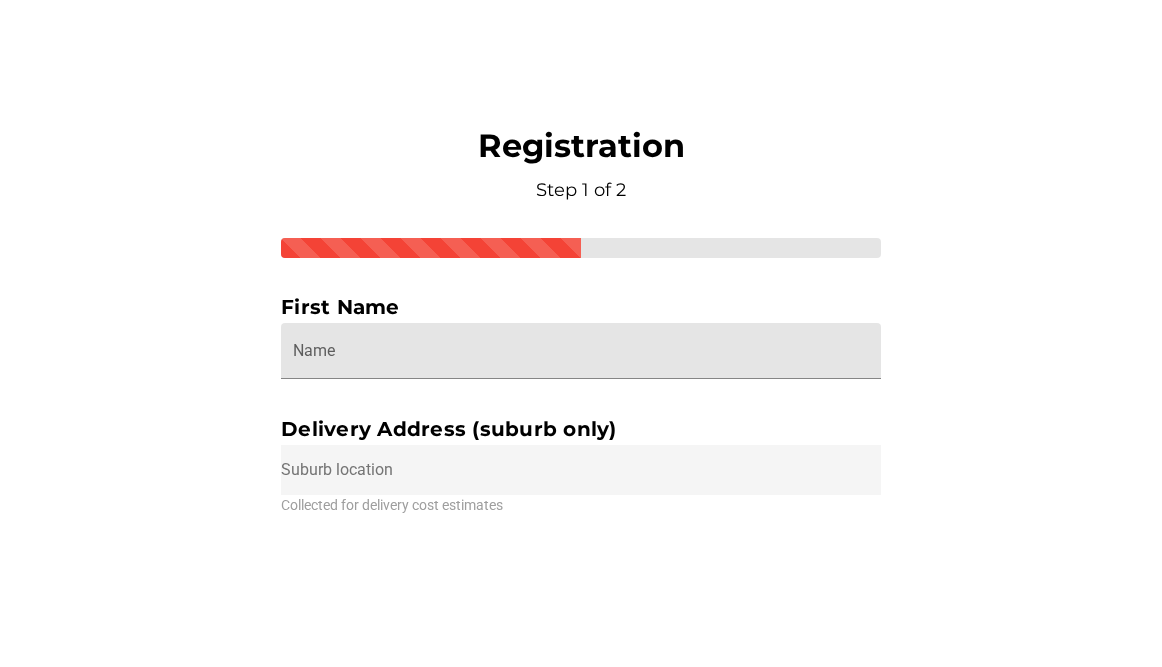 click on "Name" at bounding box center [581, 351] 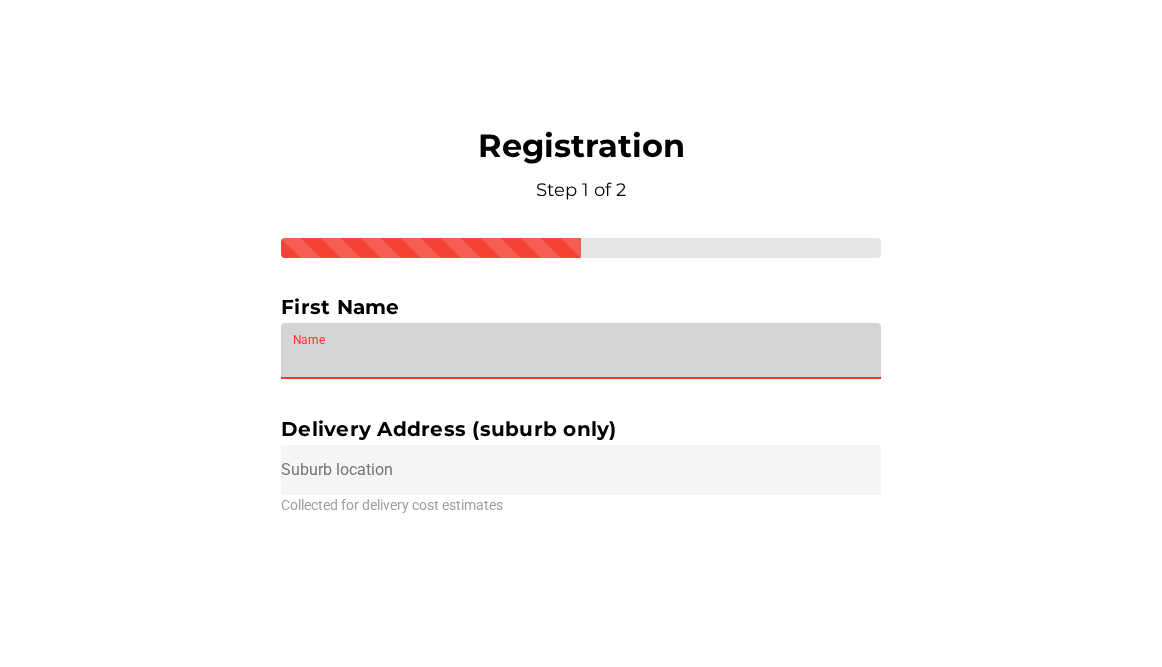 type on "p" 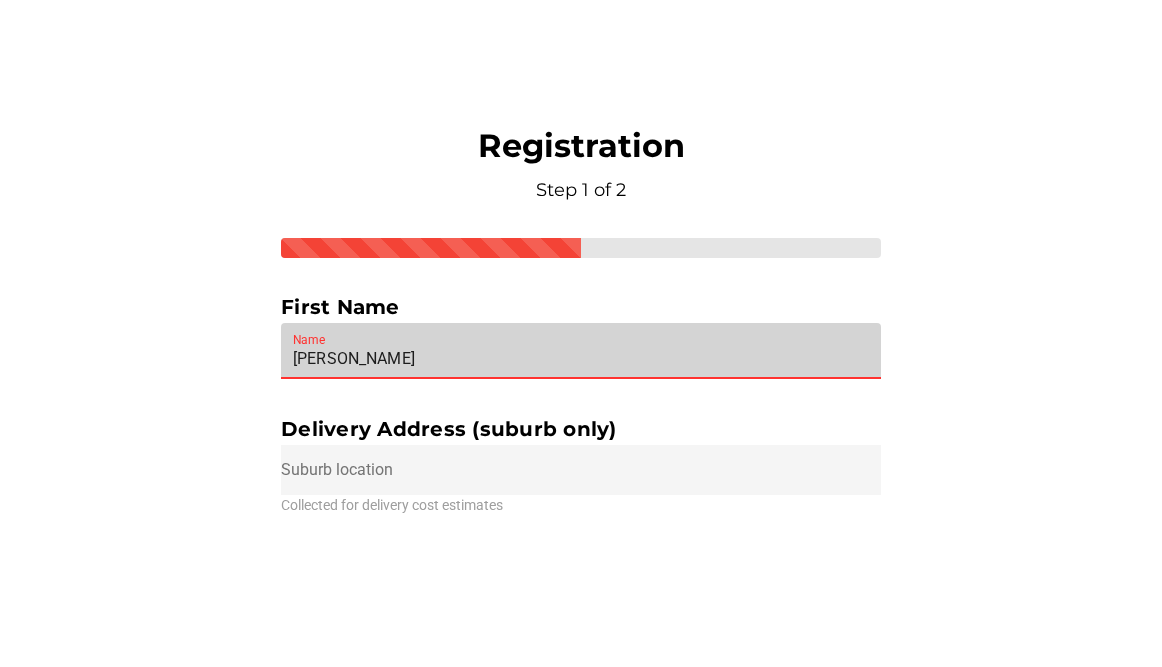 type on "Paul" 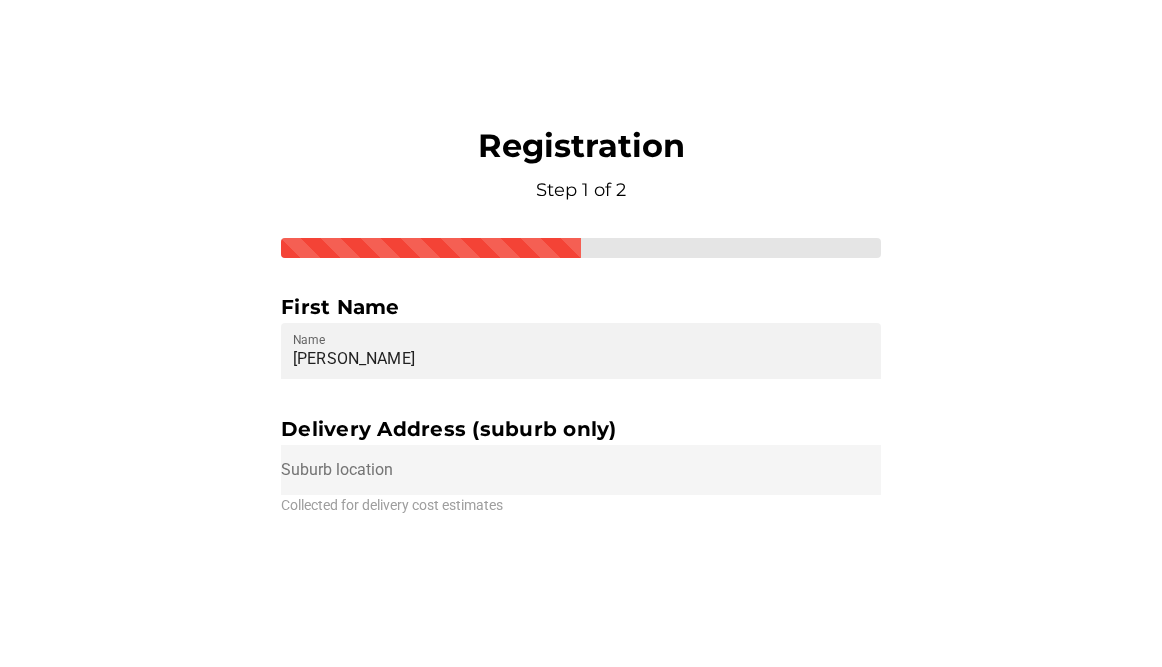 click at bounding box center [581, 470] 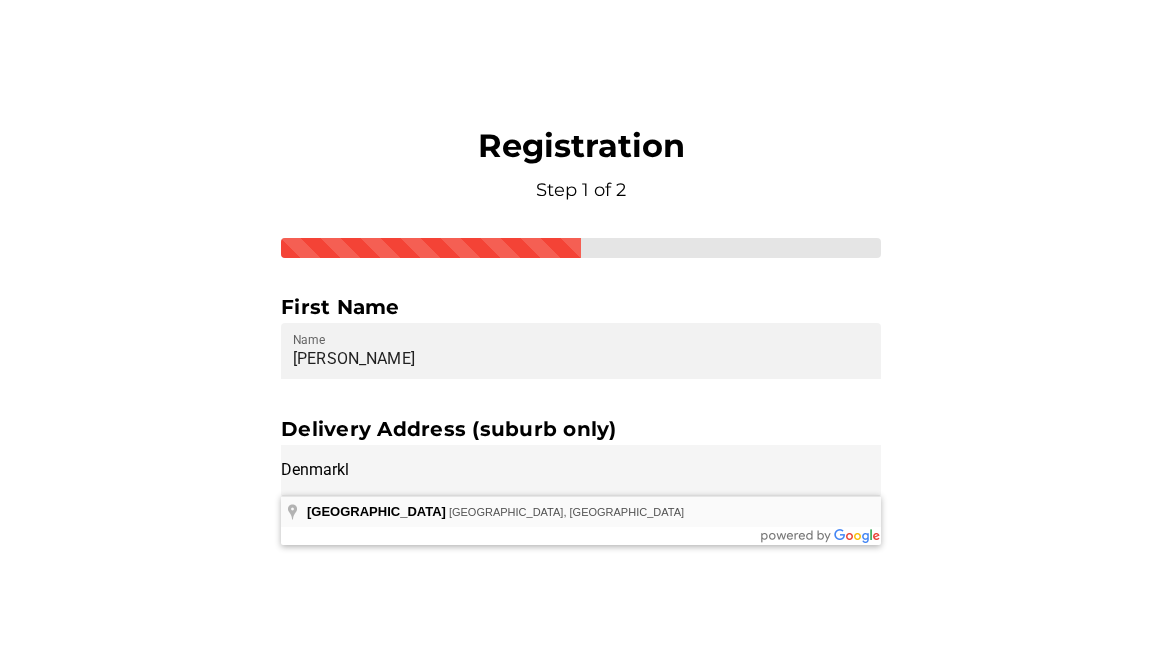 type on "Denmark WA, Australia" 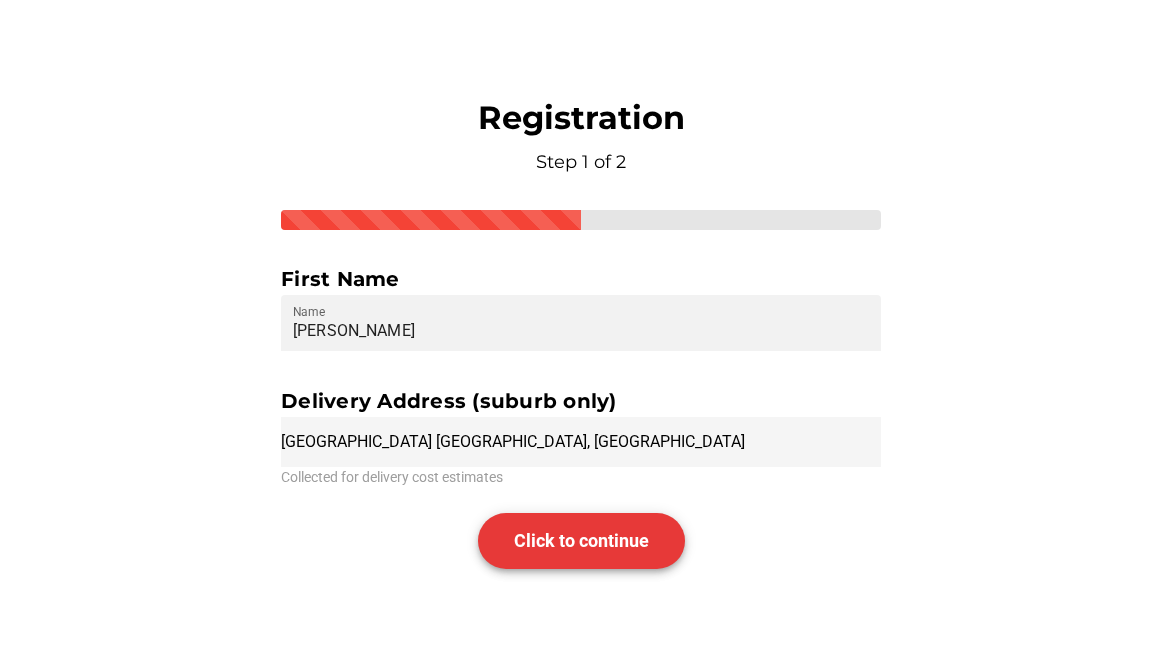 click on "Click to continue" at bounding box center [581, 540] 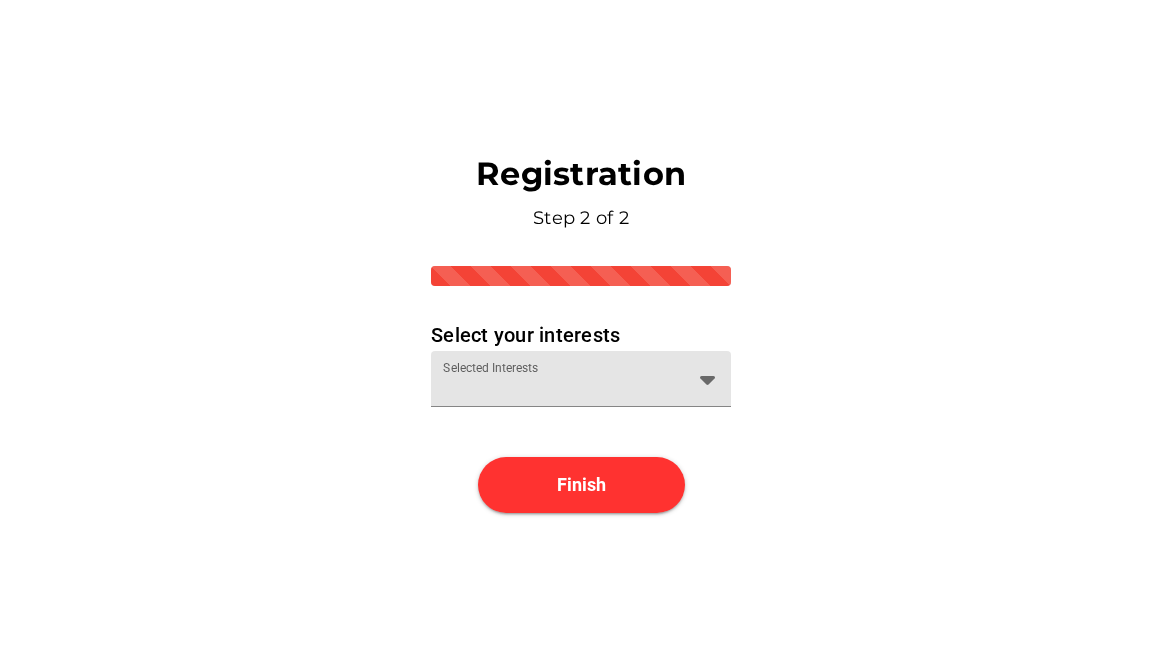click on "Selected Interests" at bounding box center [563, 379] 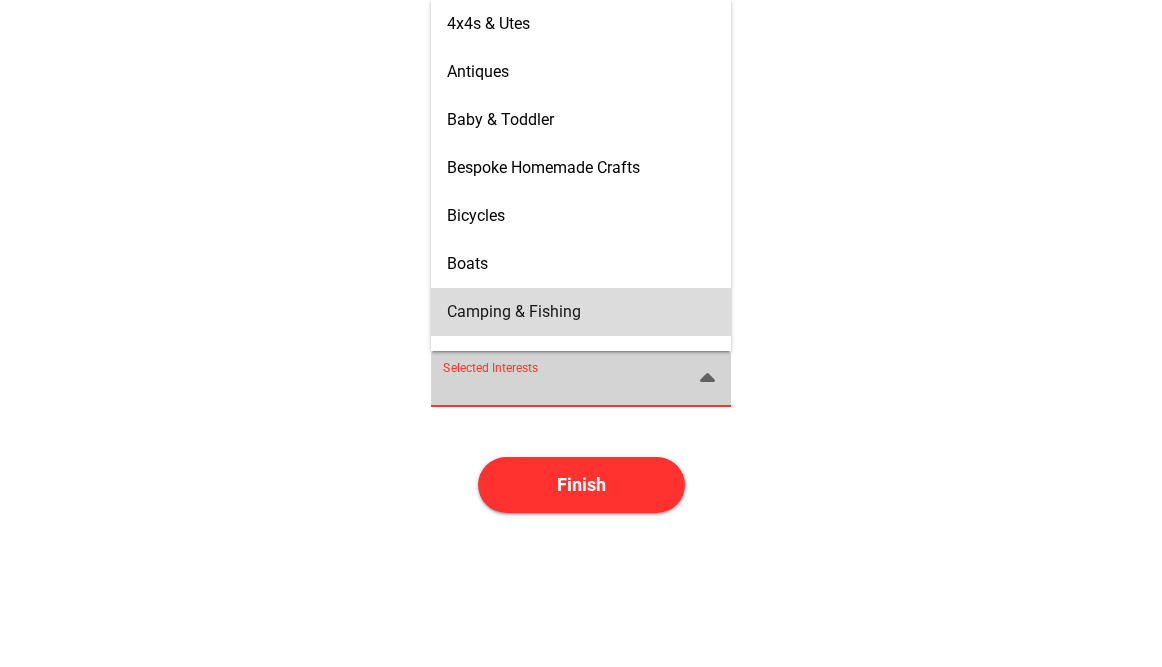 click on "Camping & Fishing" at bounding box center (514, 311) 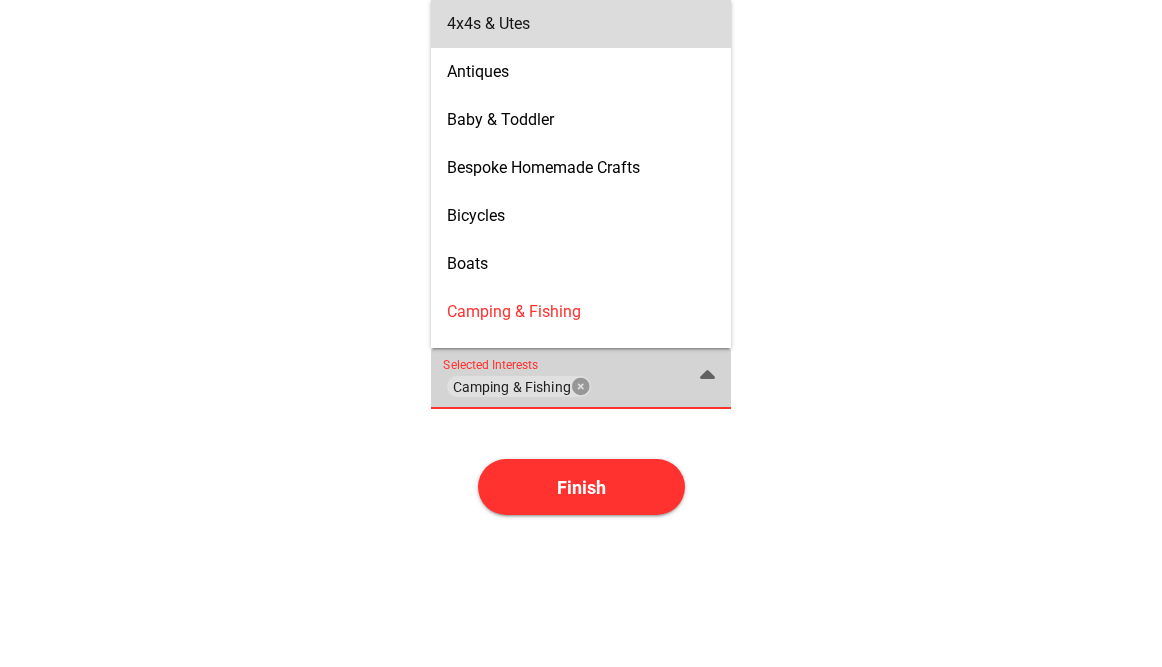 click on "4x4s & Utes" at bounding box center (488, 23) 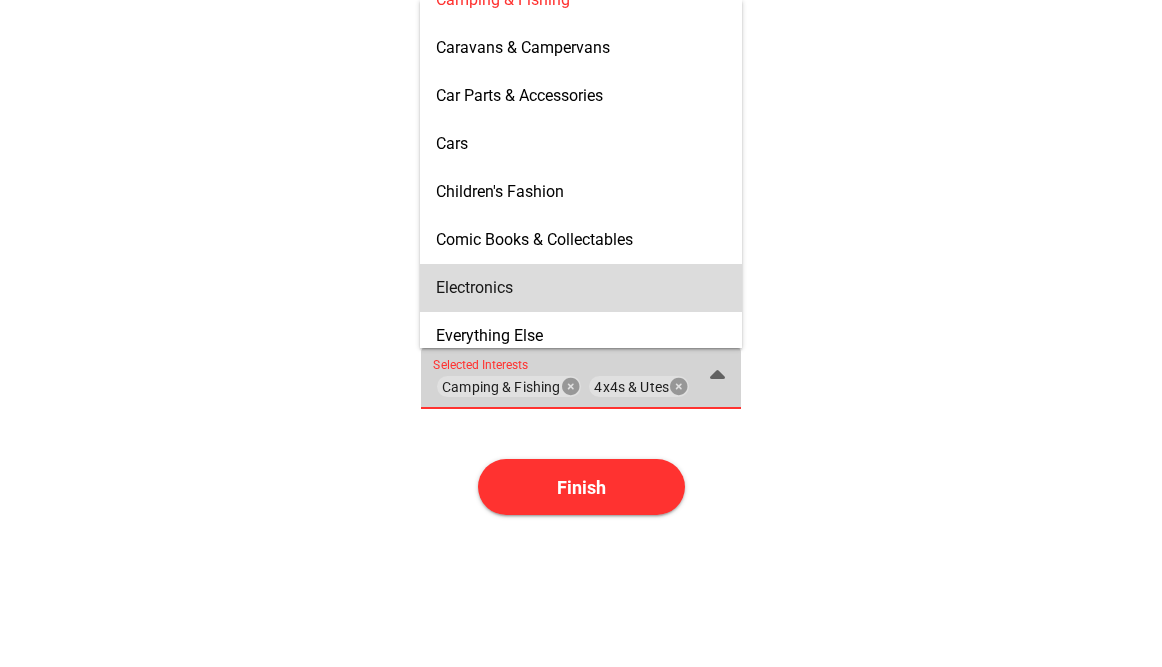 scroll, scrollTop: 303, scrollLeft: 0, axis: vertical 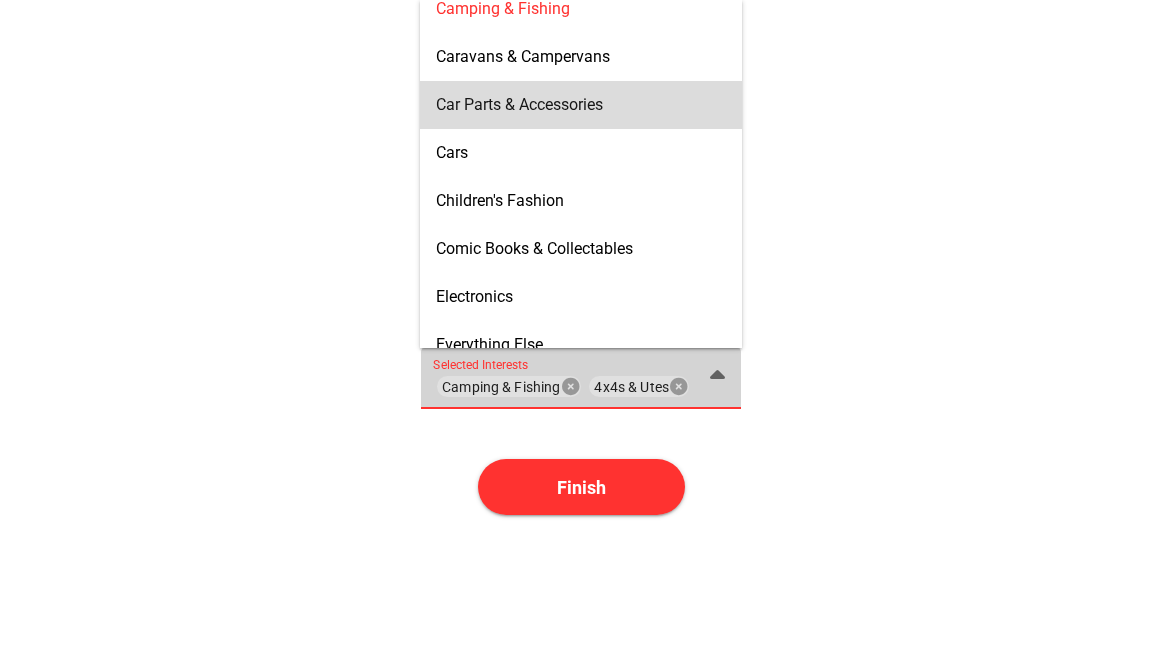 click on "Car Parts & Accessories" at bounding box center [519, 104] 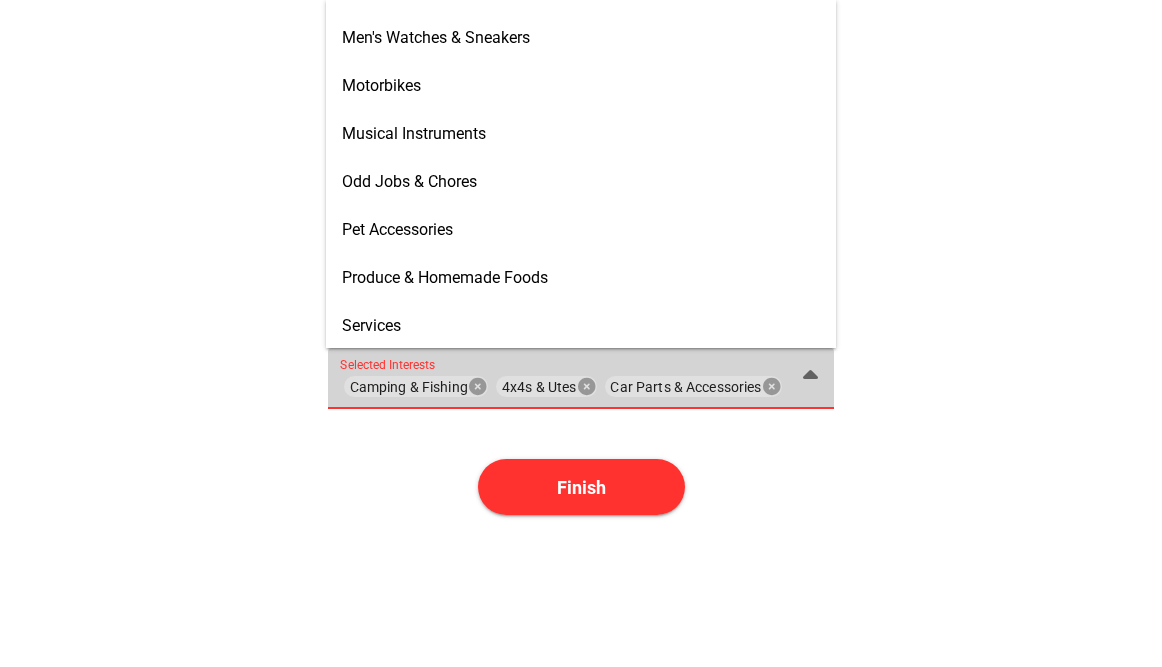 scroll, scrollTop: 998, scrollLeft: 0, axis: vertical 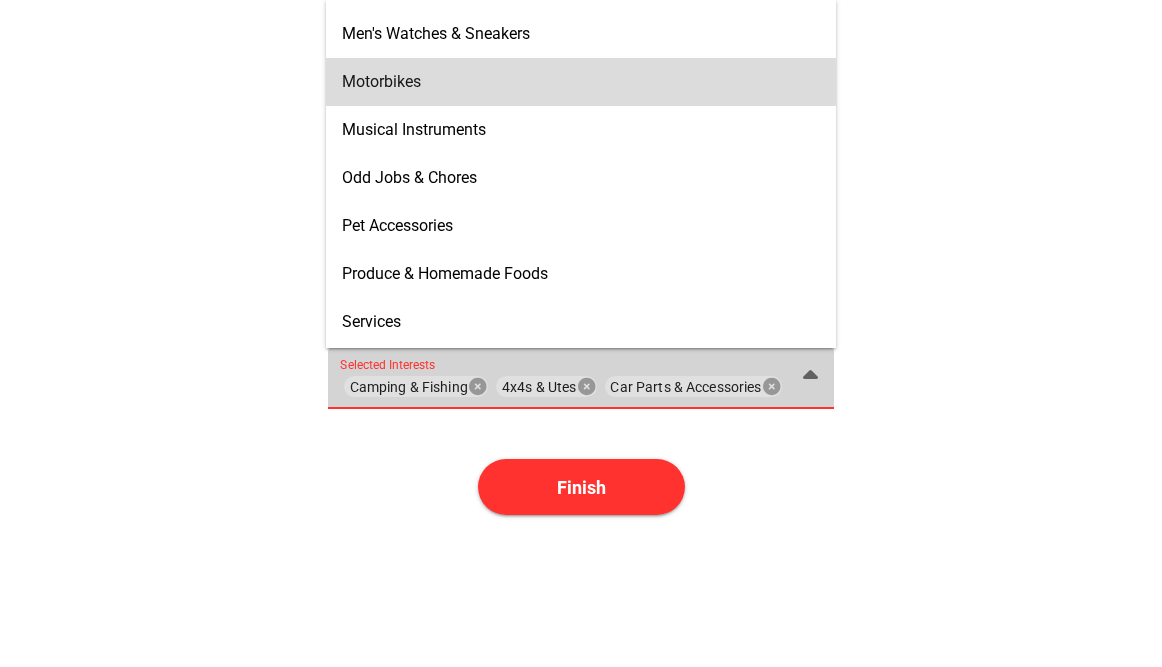 click on "Motorbikes" at bounding box center (381, 81) 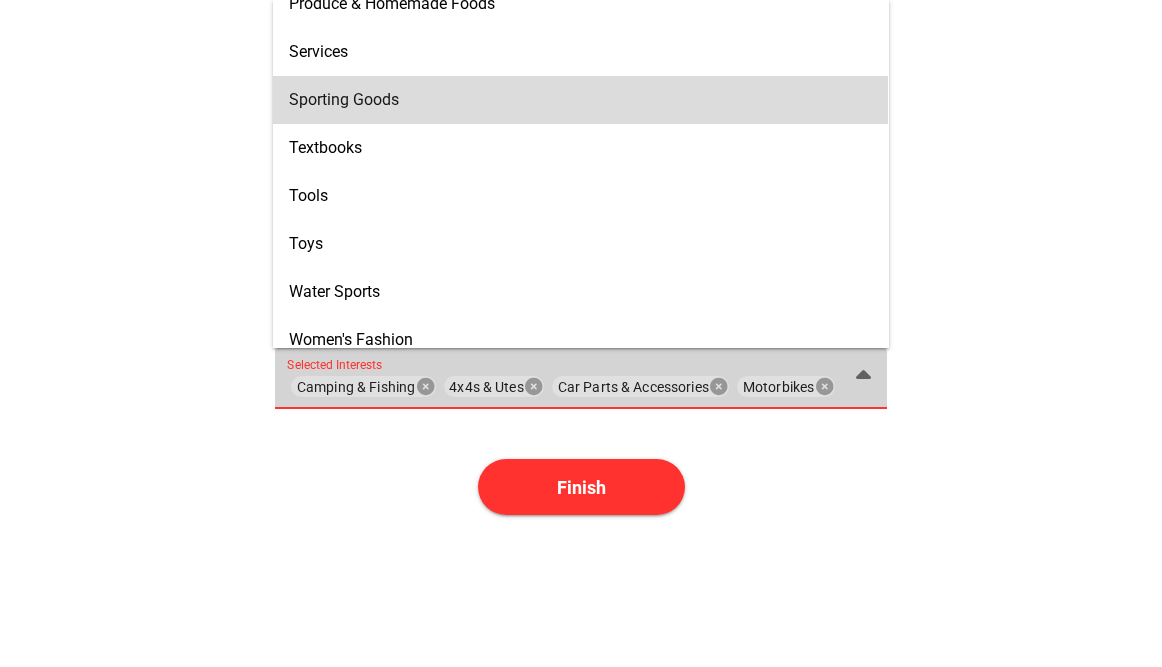 scroll, scrollTop: 1283, scrollLeft: 0, axis: vertical 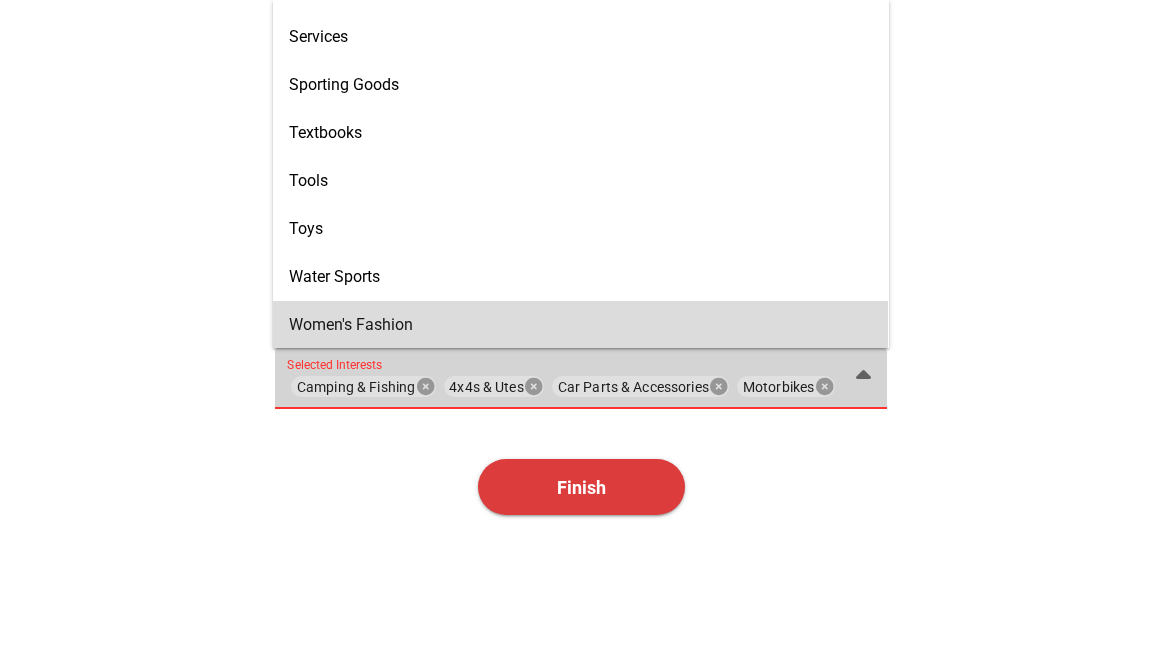 click on "Finish" at bounding box center (581, 487) 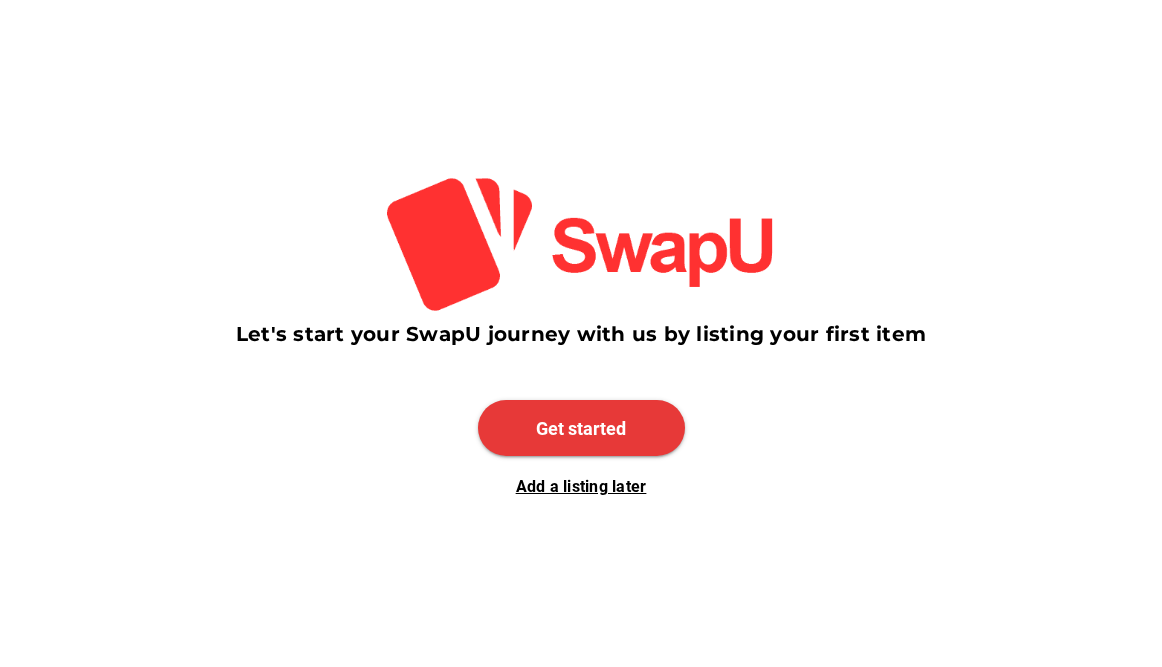 click on "Get started" at bounding box center [581, 428] 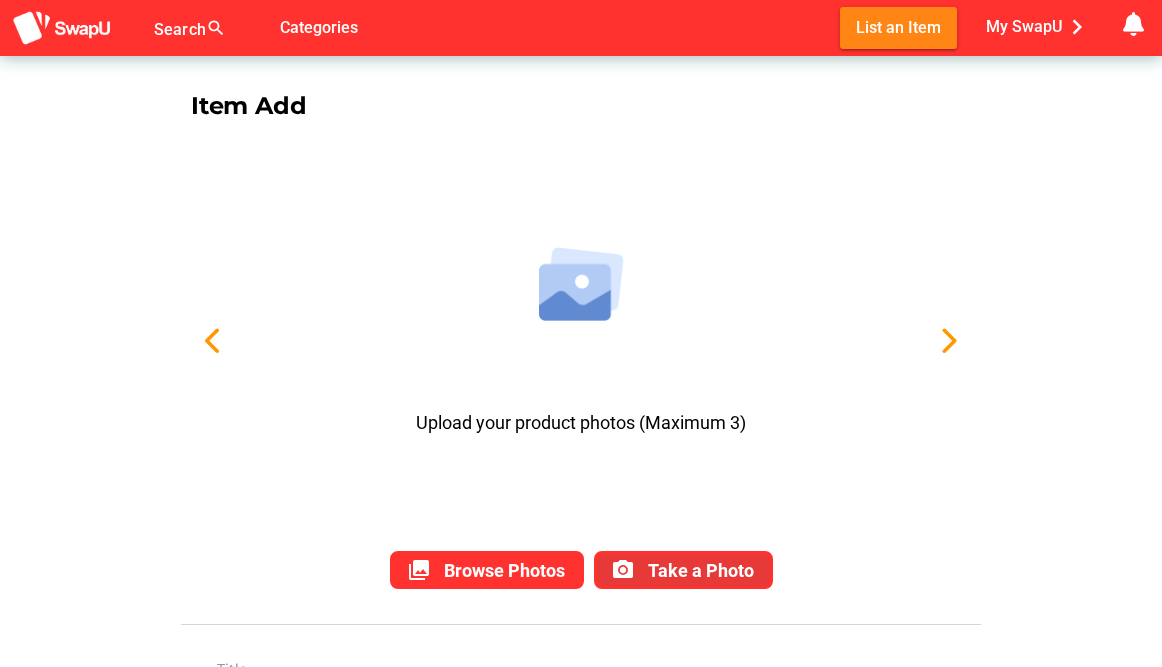 click on "photo_camera  Take a Photo" at bounding box center (683, 570) 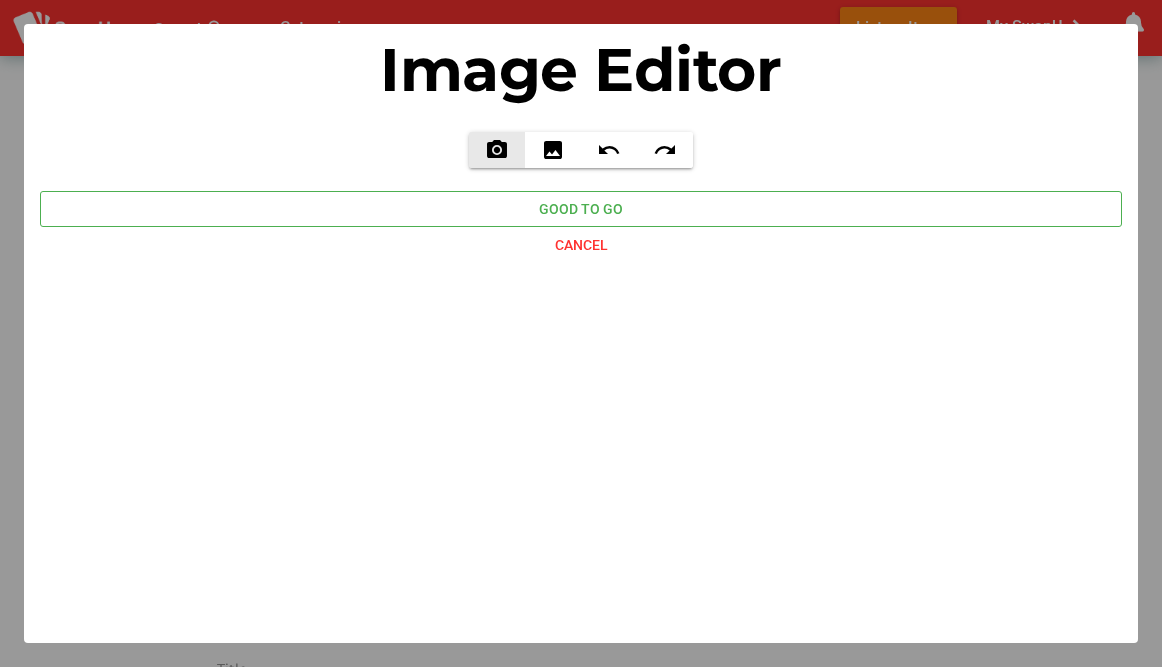 click on "photo_camera" at bounding box center (497, 150) 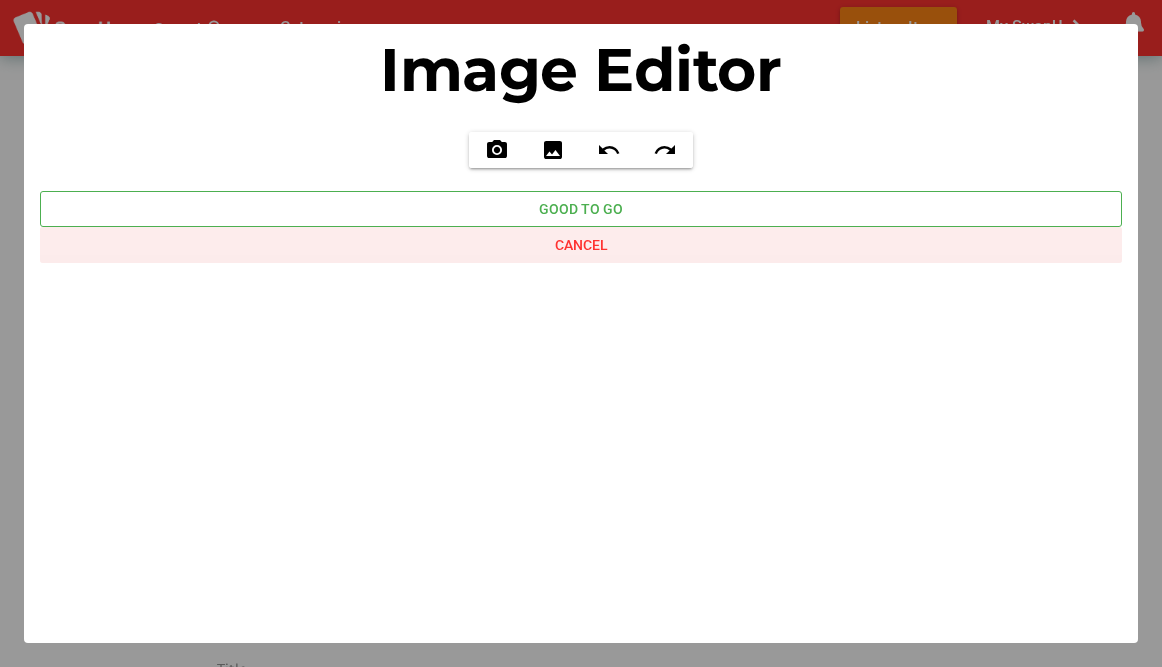 click on "Cancel" at bounding box center [581, 245] 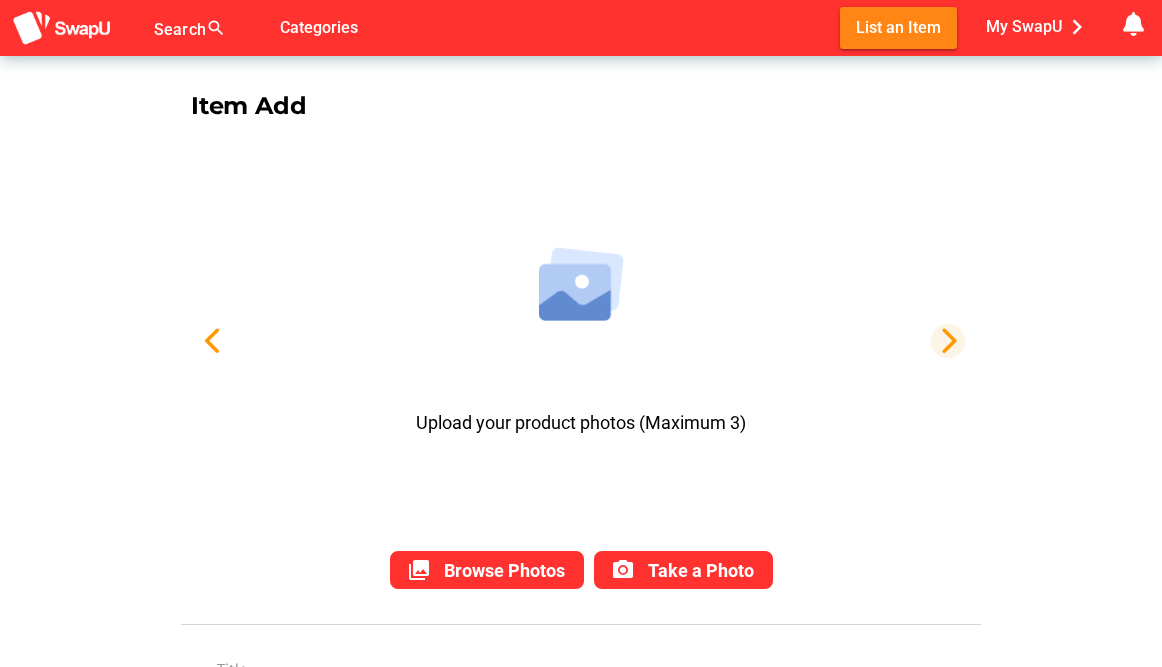 click at bounding box center (948, 341) 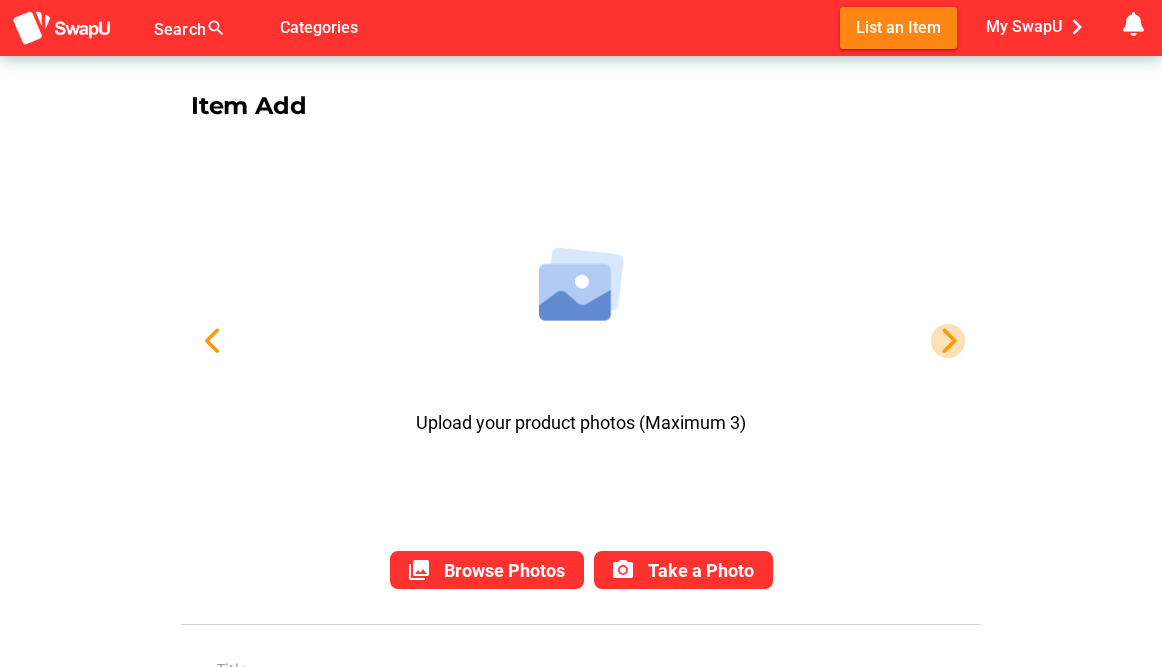click at bounding box center (948, 341) 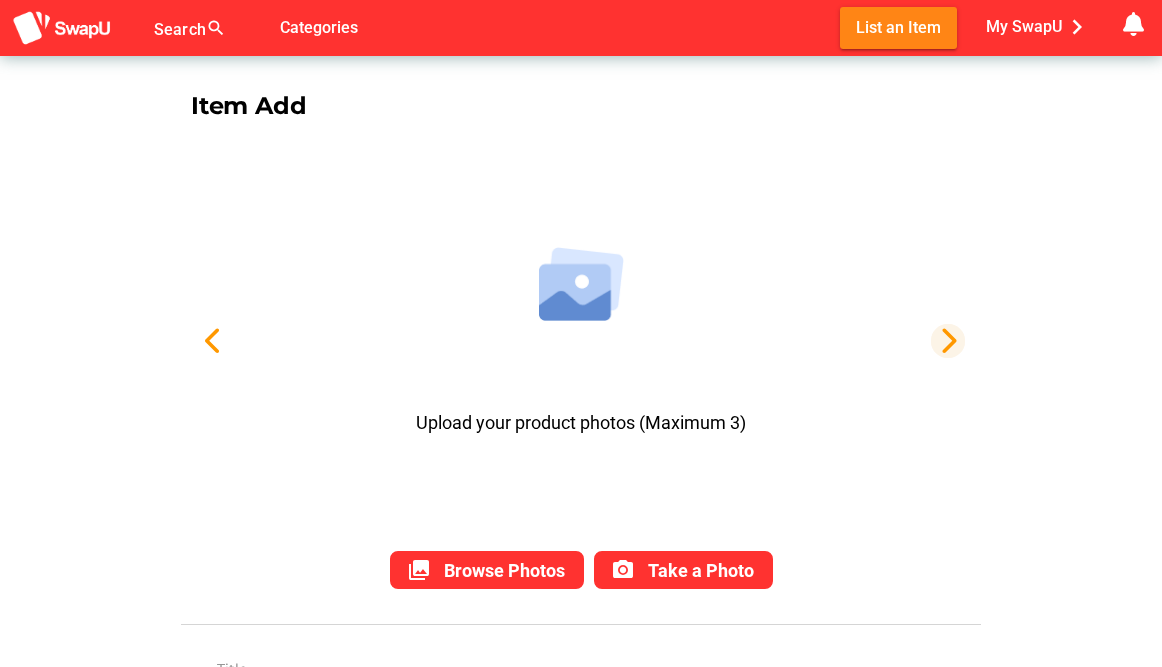 click at bounding box center (948, 341) 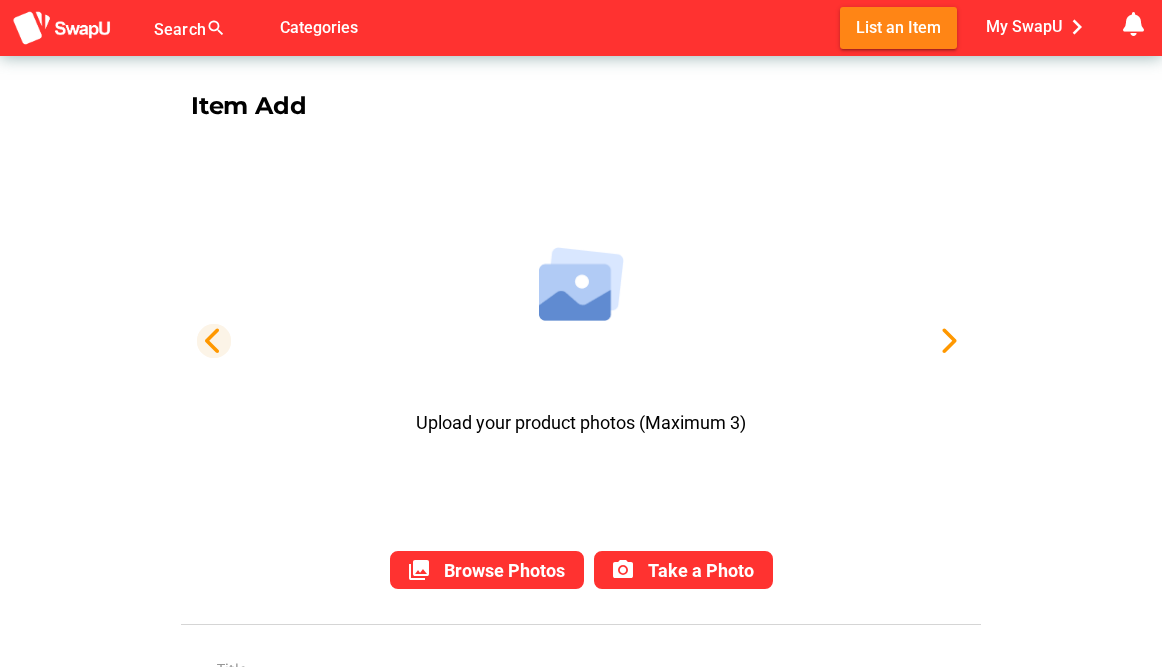 click at bounding box center [214, 341] 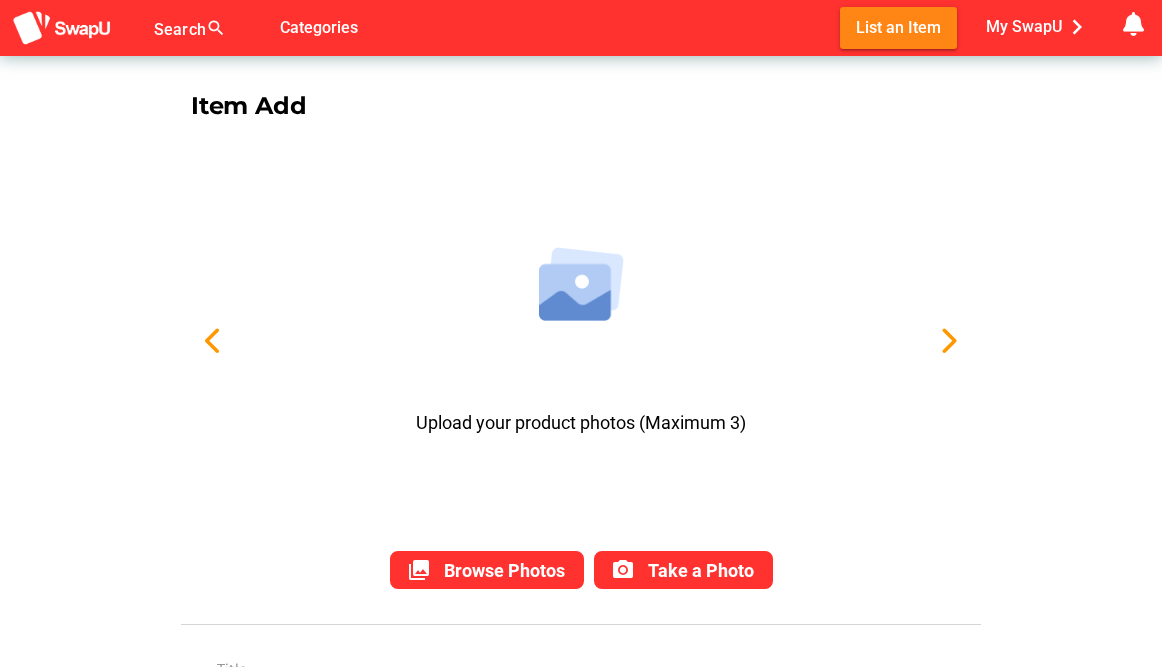click on "Upload your product photos (Maximum 3)" at bounding box center [581, 341] 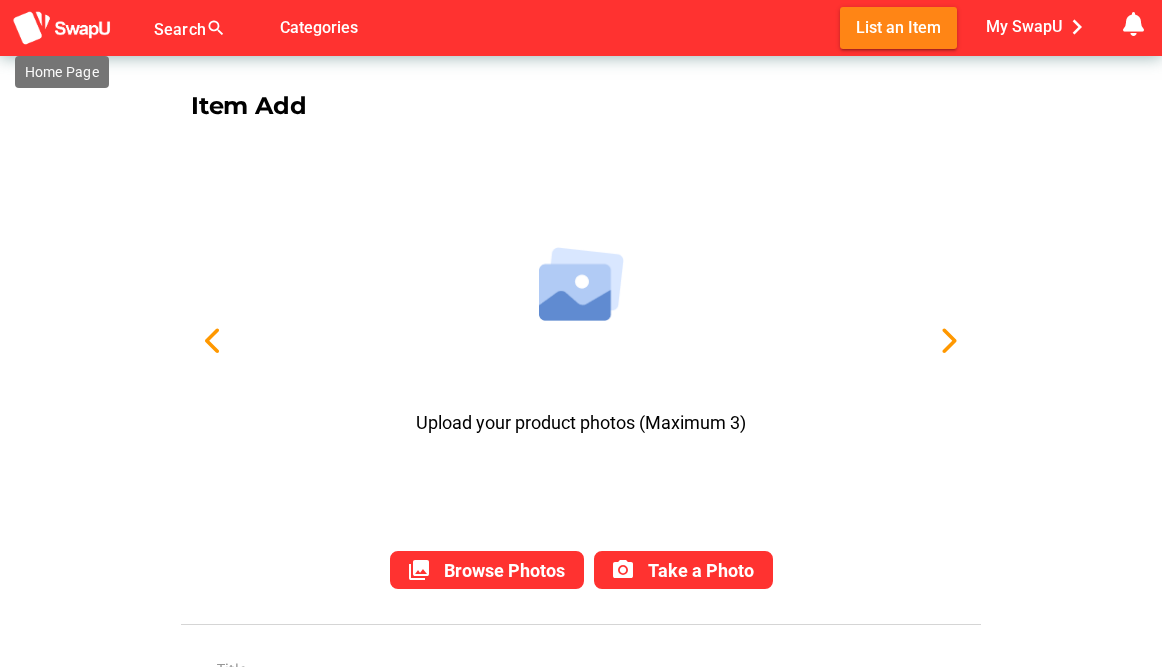 click at bounding box center (62, 28) 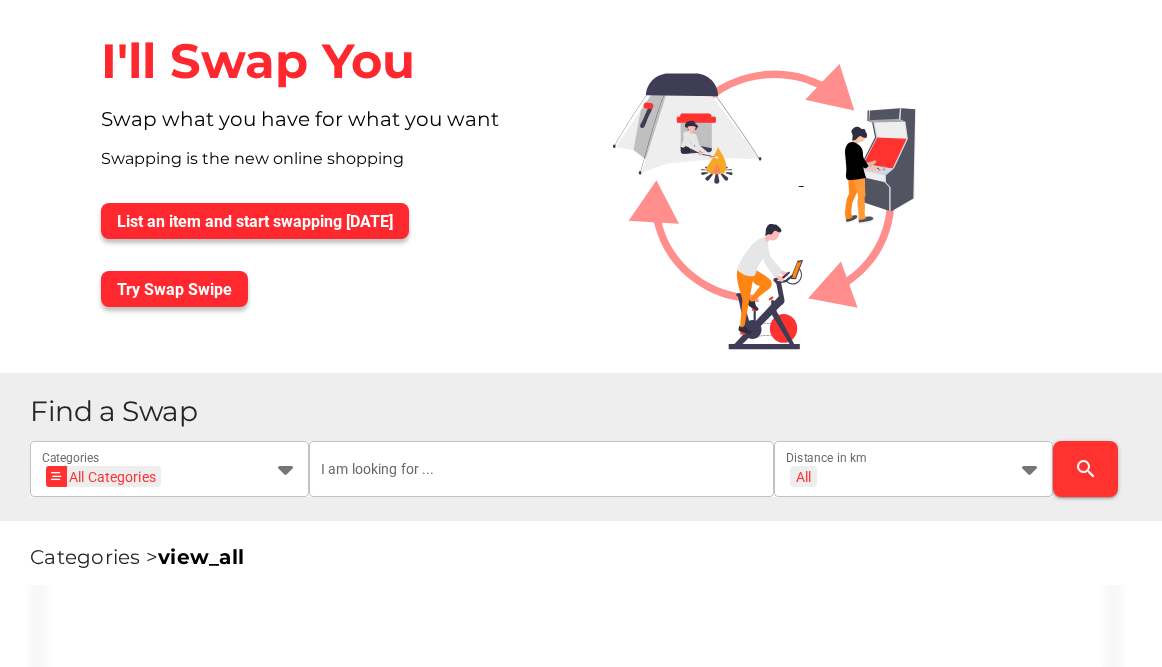 scroll, scrollTop: 0, scrollLeft: 0, axis: both 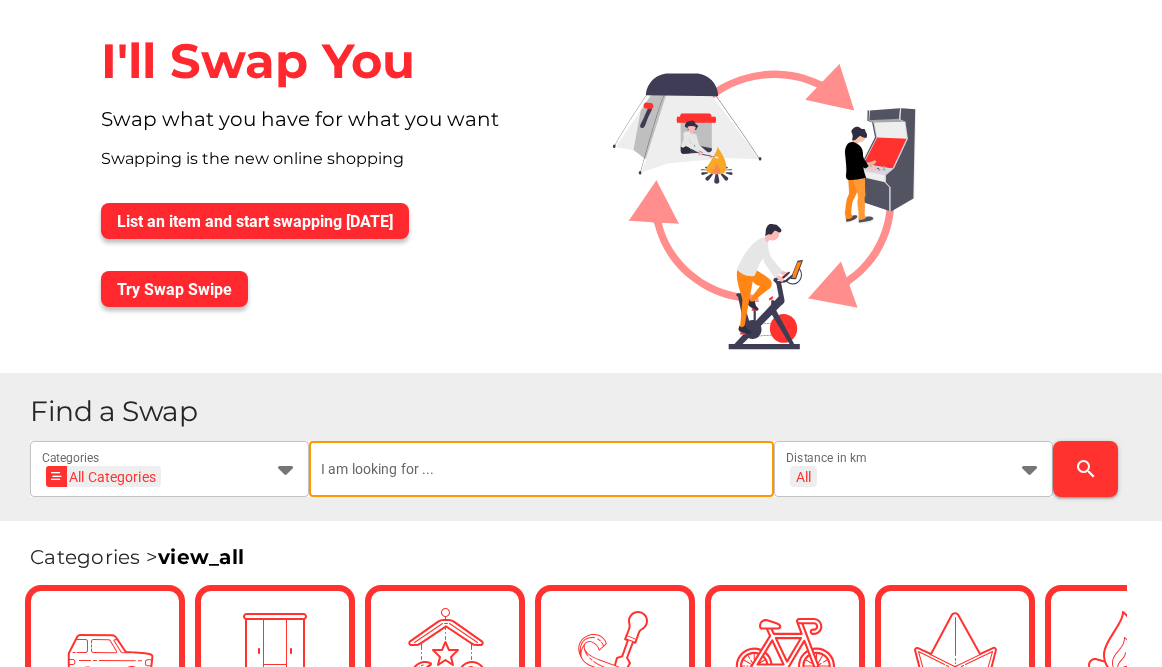 click at bounding box center [541, 469] 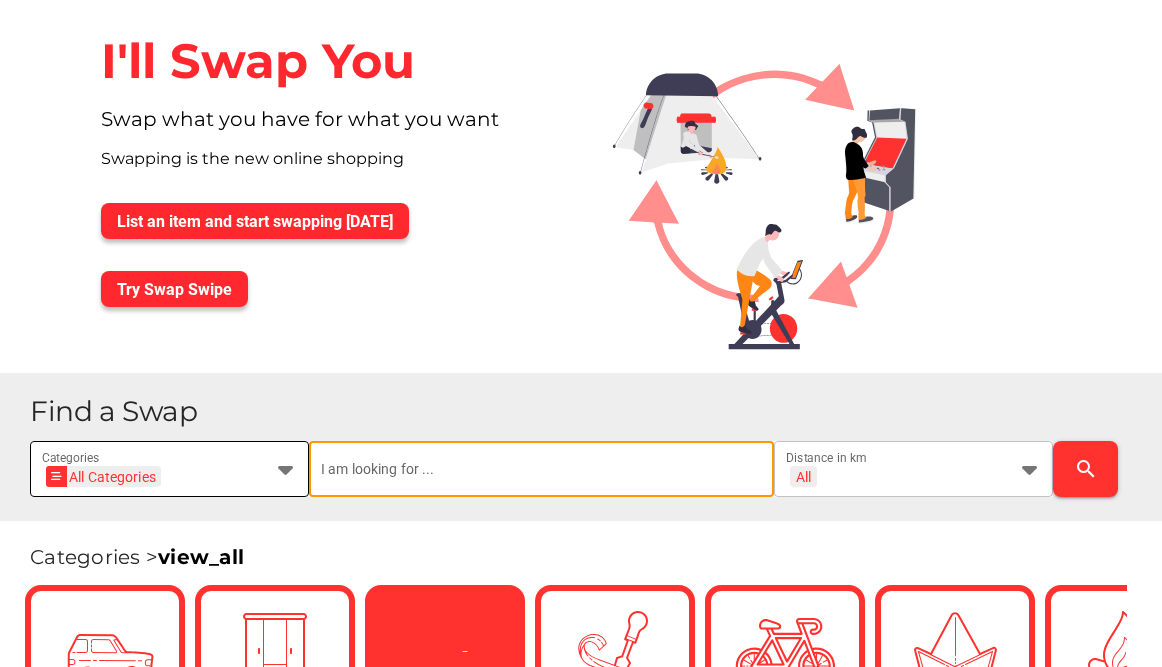 scroll, scrollTop: 143, scrollLeft: 0, axis: vertical 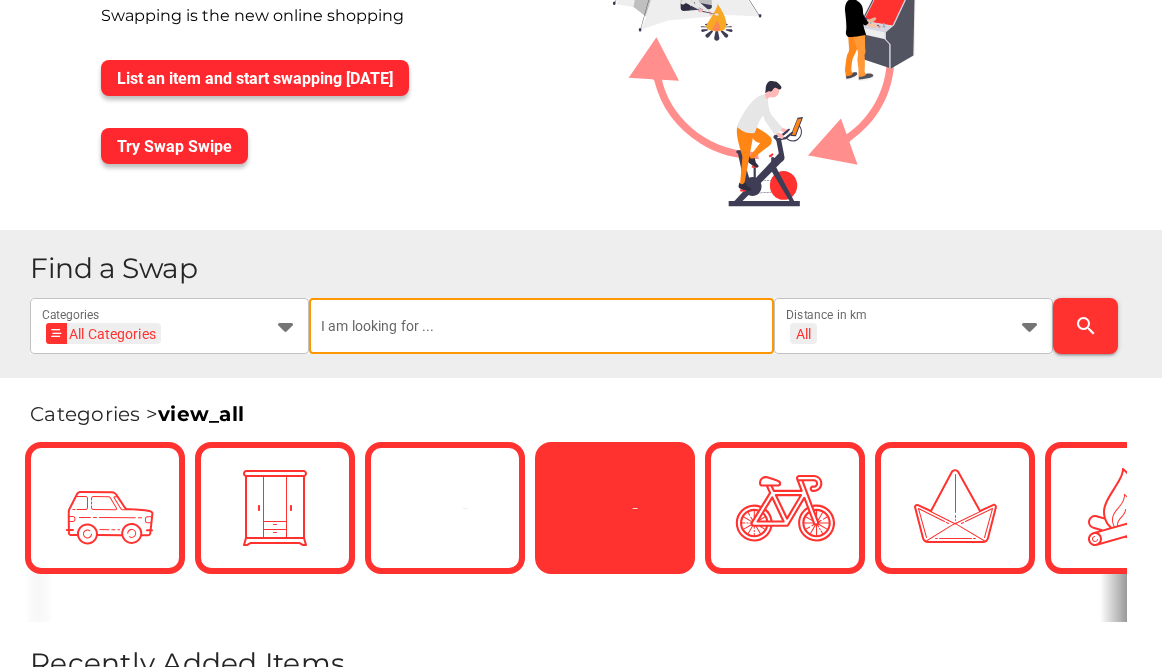 click on "Find a Swap" at bounding box center [588, 268] 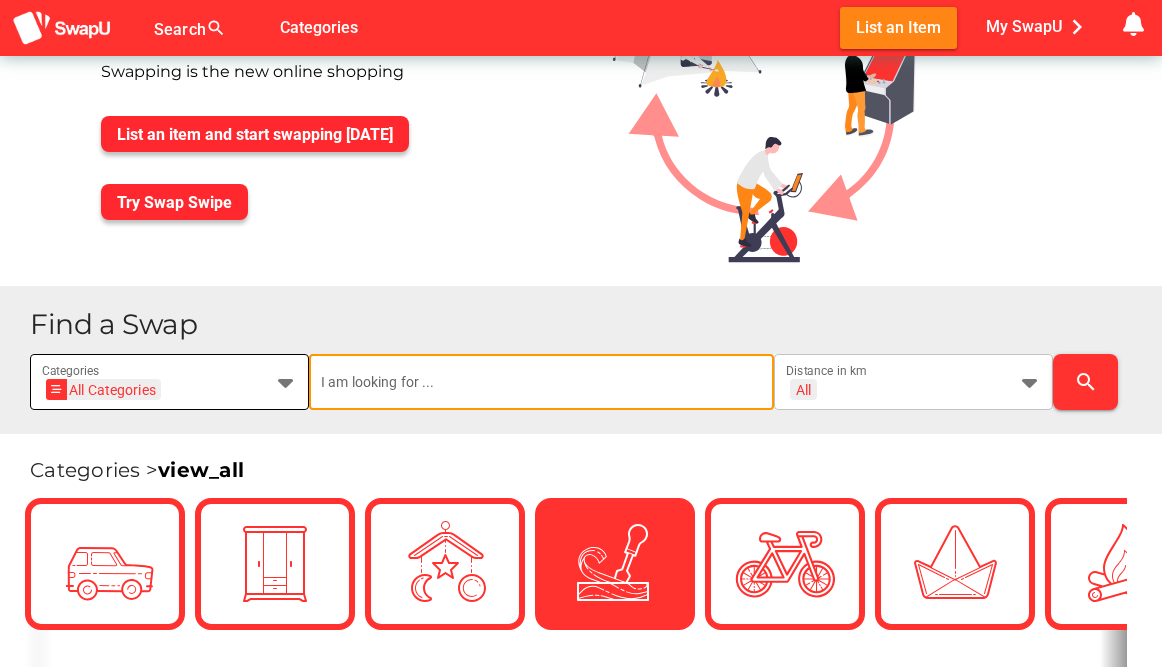 click at bounding box center (285, 382) 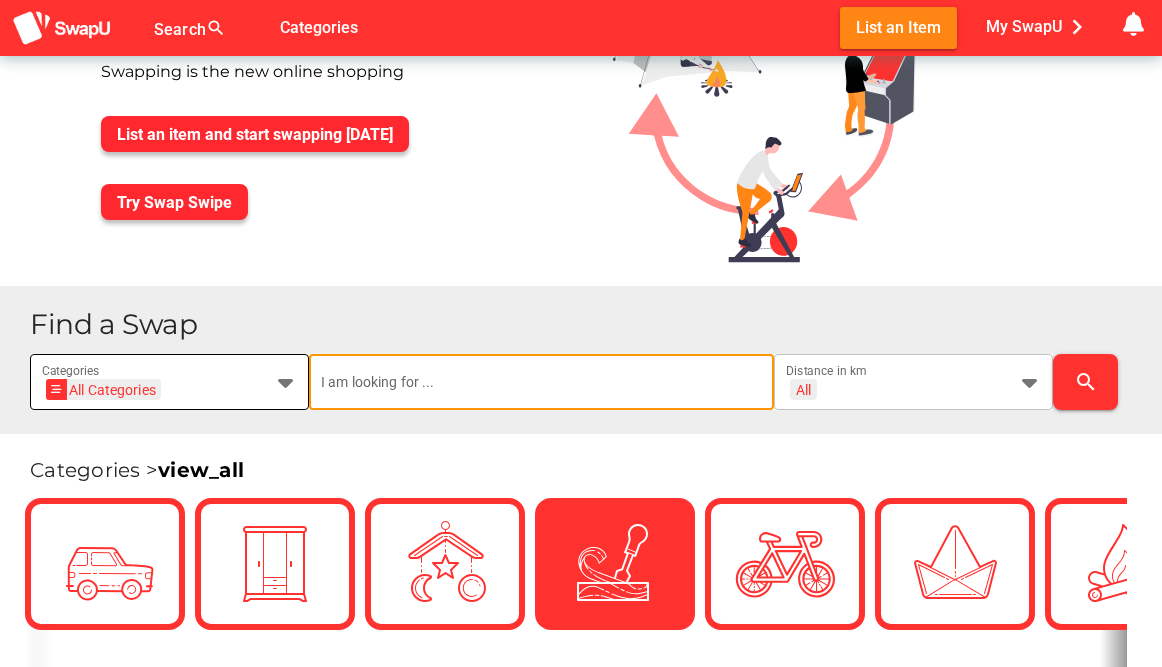 type 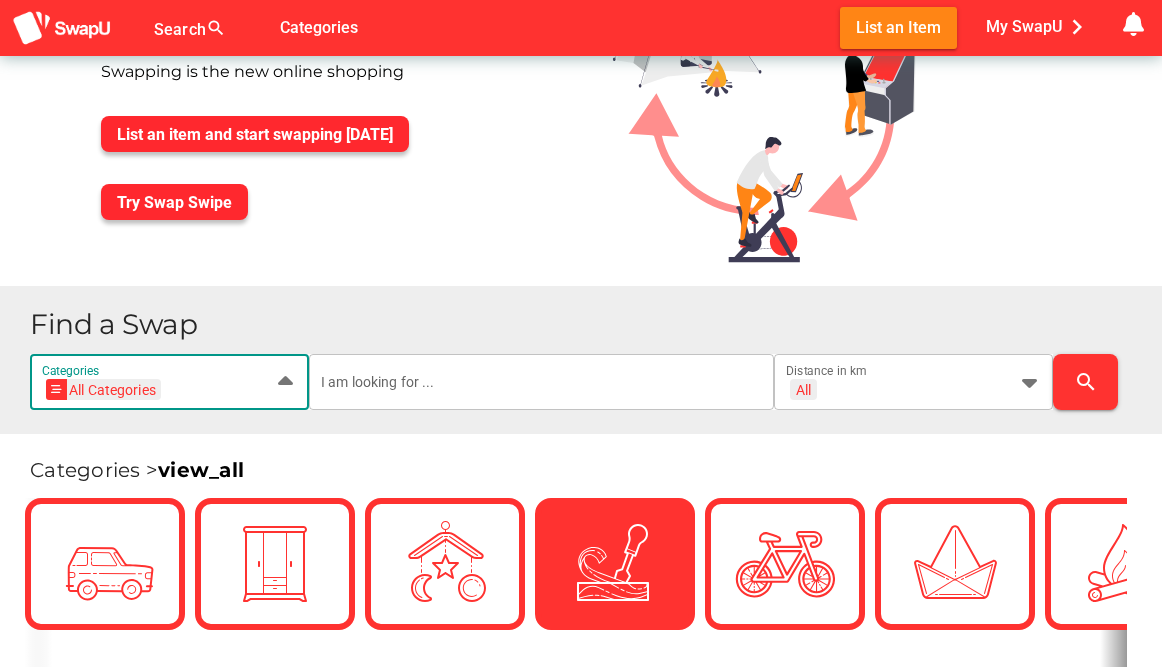 scroll, scrollTop: 0, scrollLeft: 400, axis: horizontal 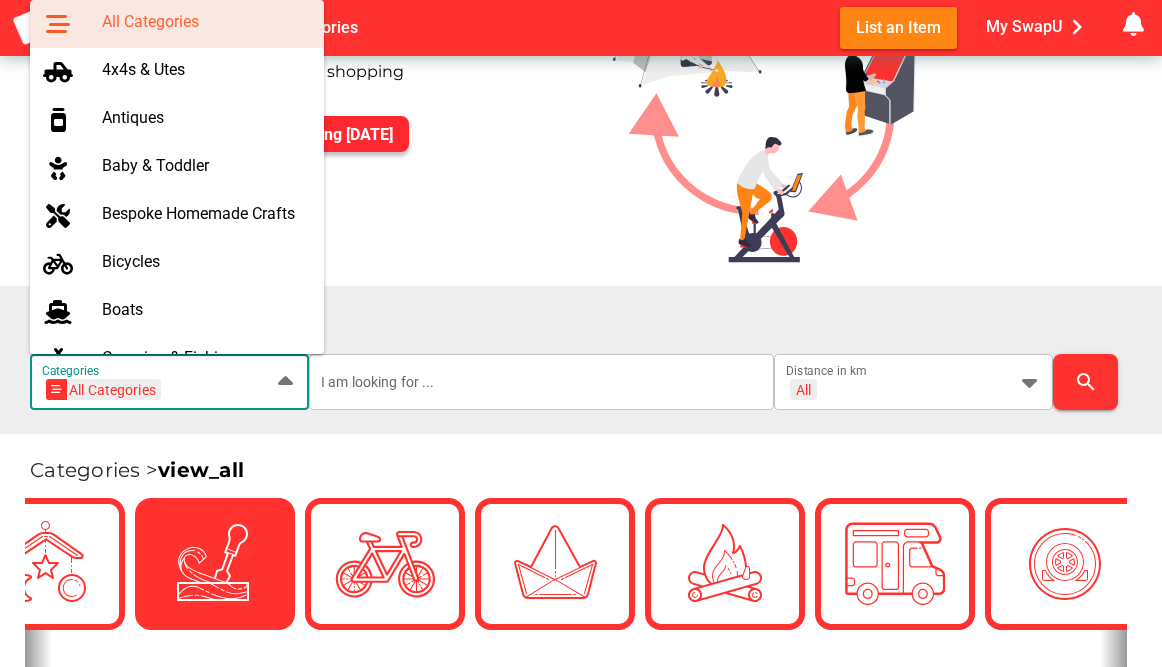 click at bounding box center (285, 382) 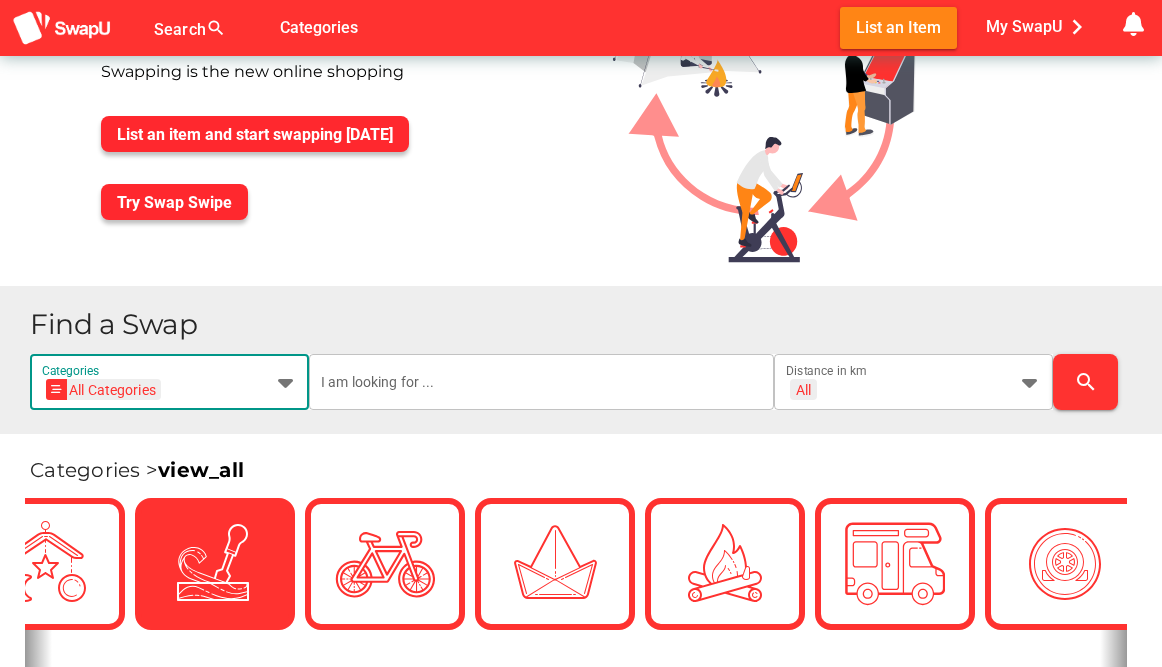 scroll, scrollTop: 0, scrollLeft: 85, axis: horizontal 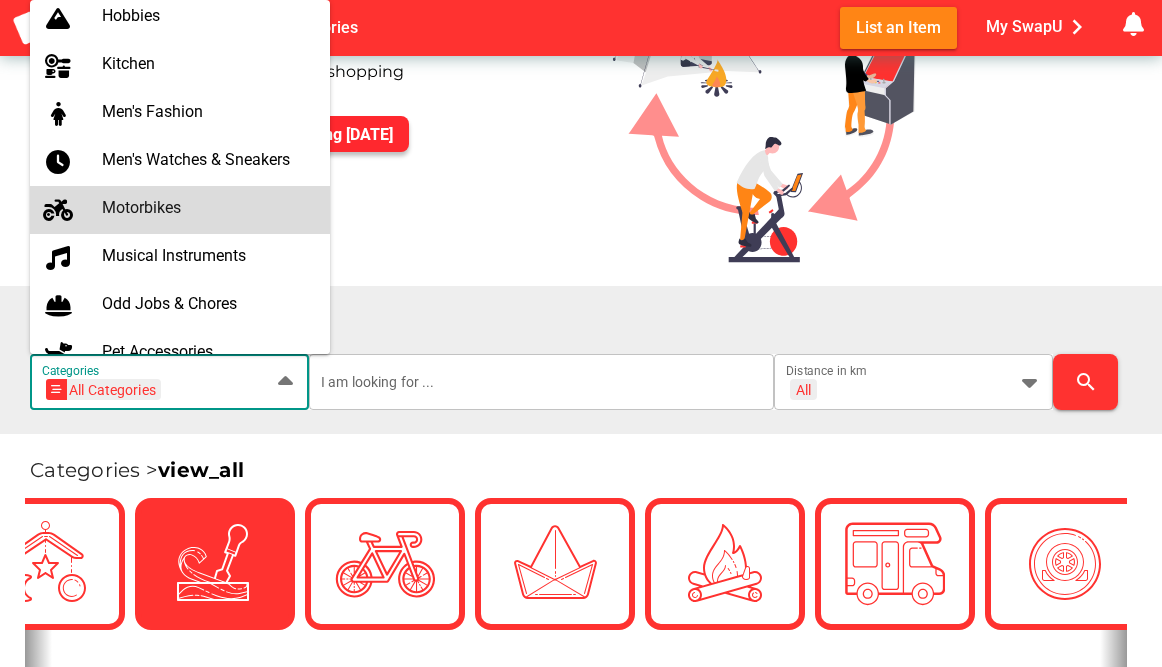 click on "Motorbikes" at bounding box center (208, 207) 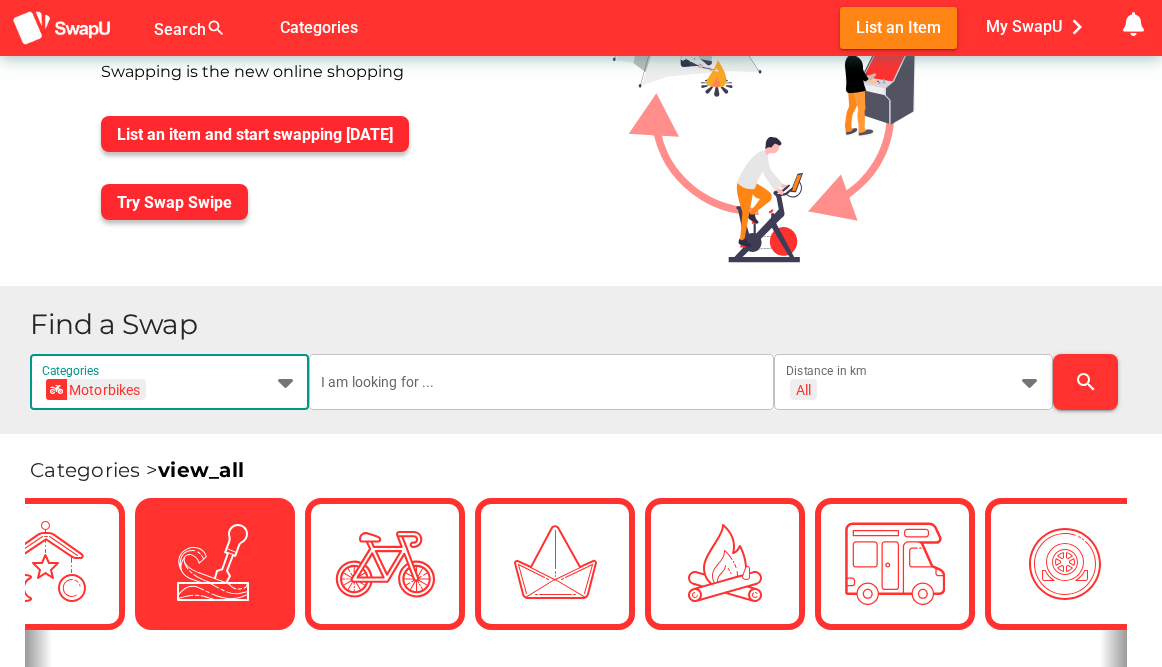 scroll, scrollTop: 0, scrollLeft: 69, axis: horizontal 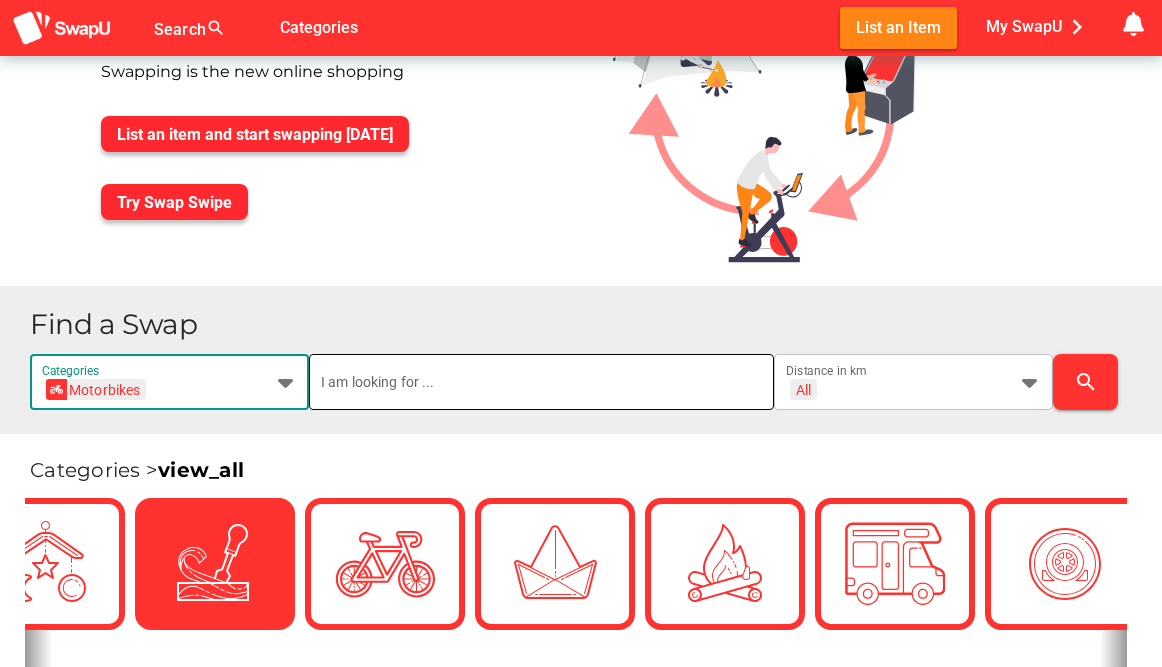 click at bounding box center (541, 382) 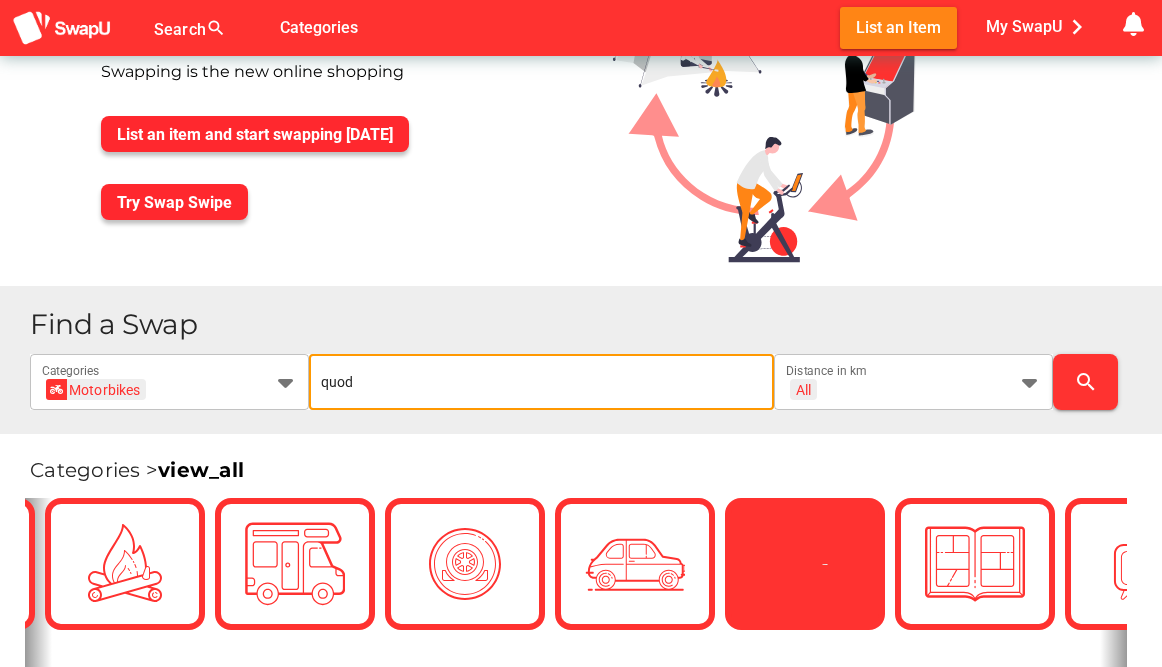 scroll, scrollTop: 0, scrollLeft: 1100, axis: horizontal 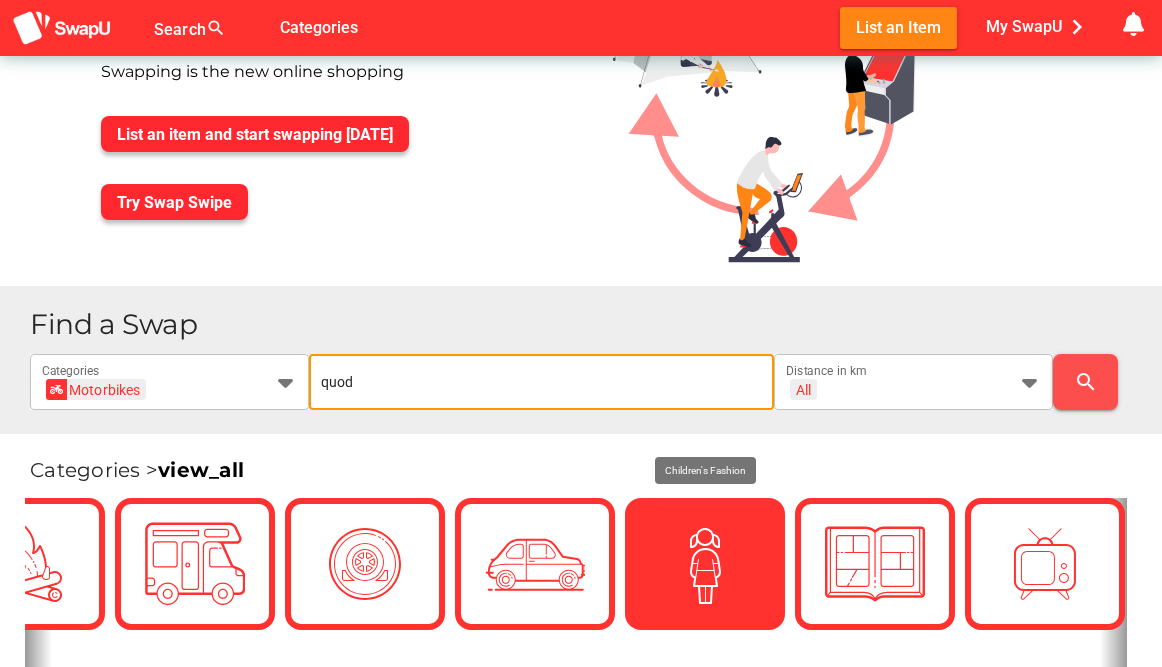 type on "quod" 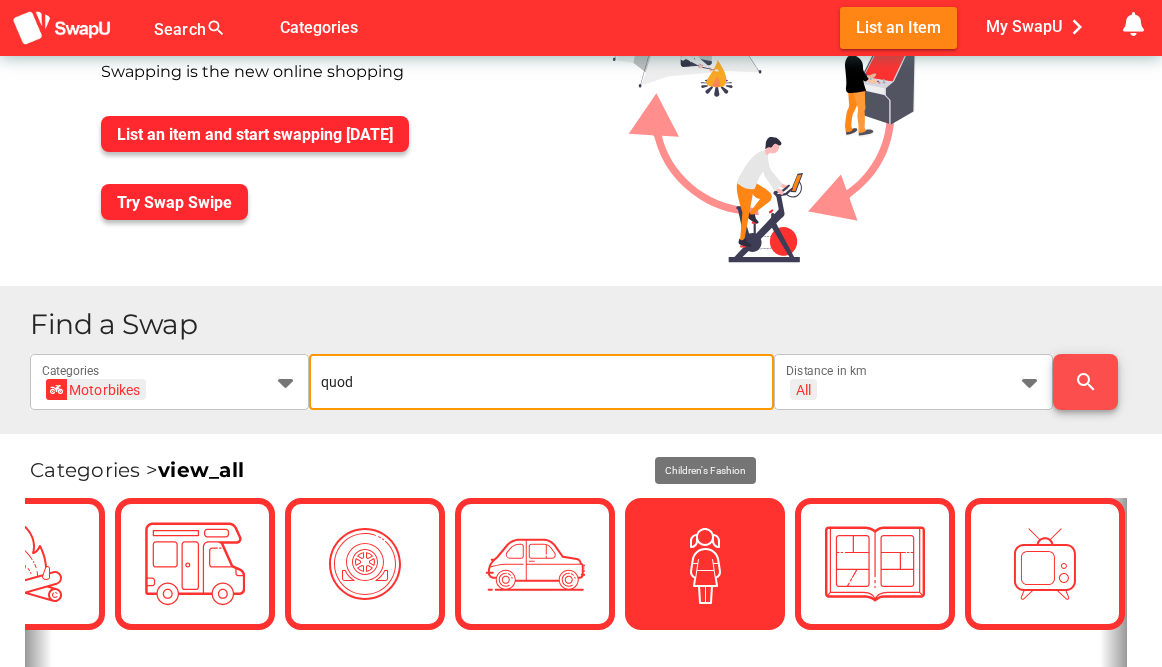 click on "search" at bounding box center [1086, 382] 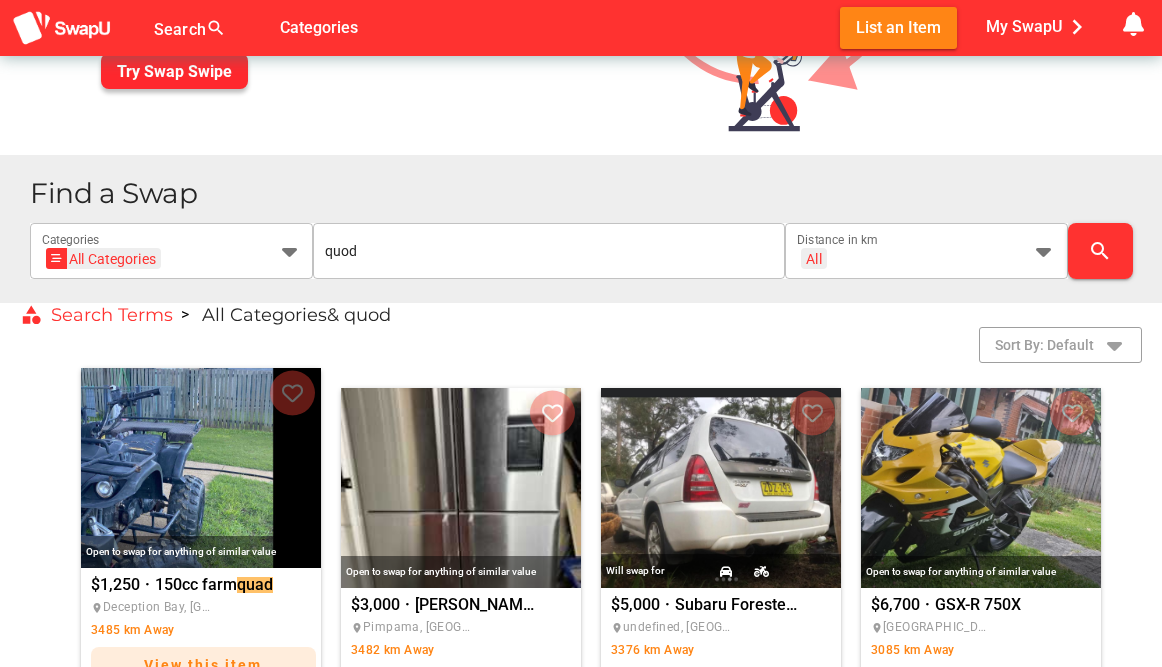 scroll, scrollTop: 281, scrollLeft: 0, axis: vertical 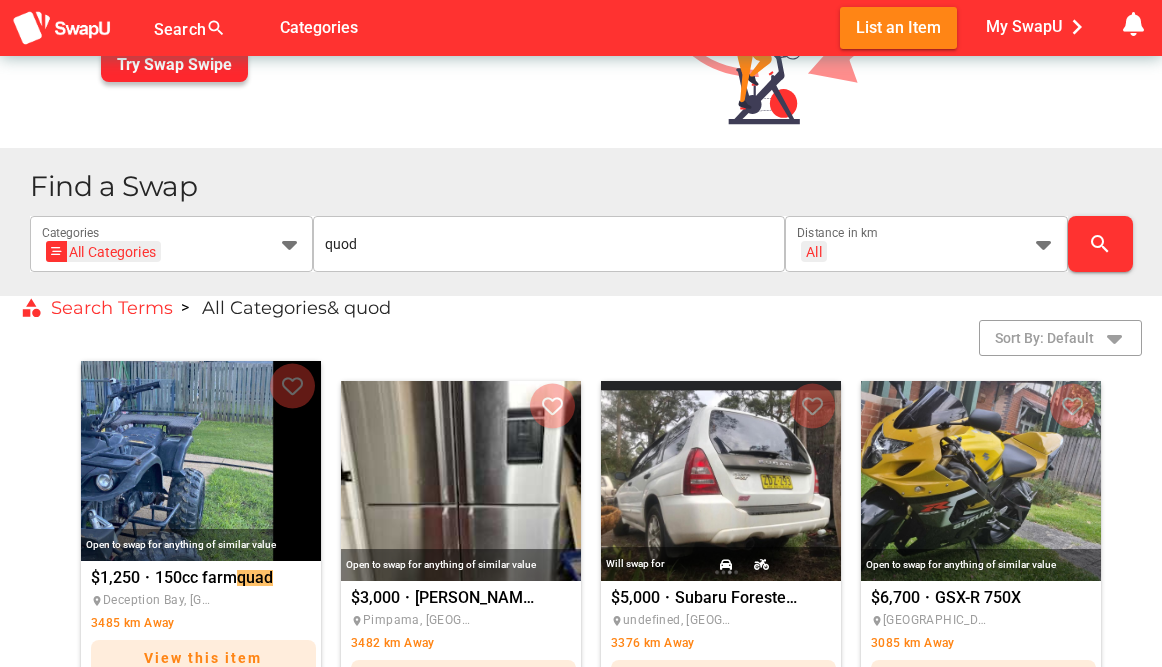 click at bounding box center [201, 461] 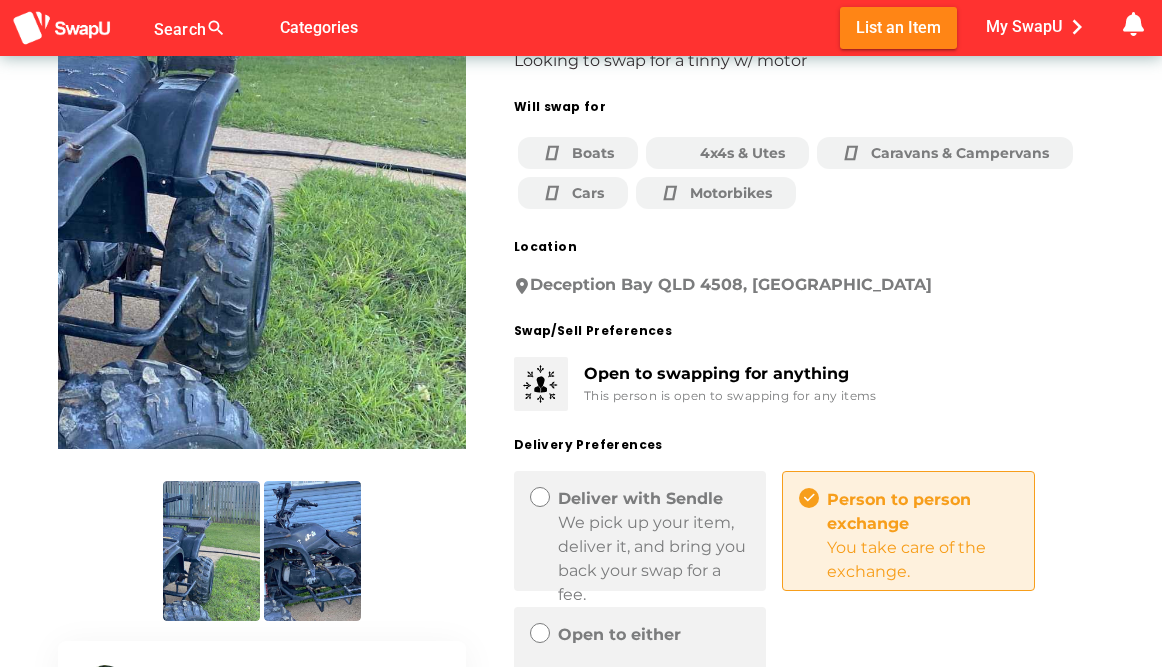 scroll, scrollTop: 342, scrollLeft: 0, axis: vertical 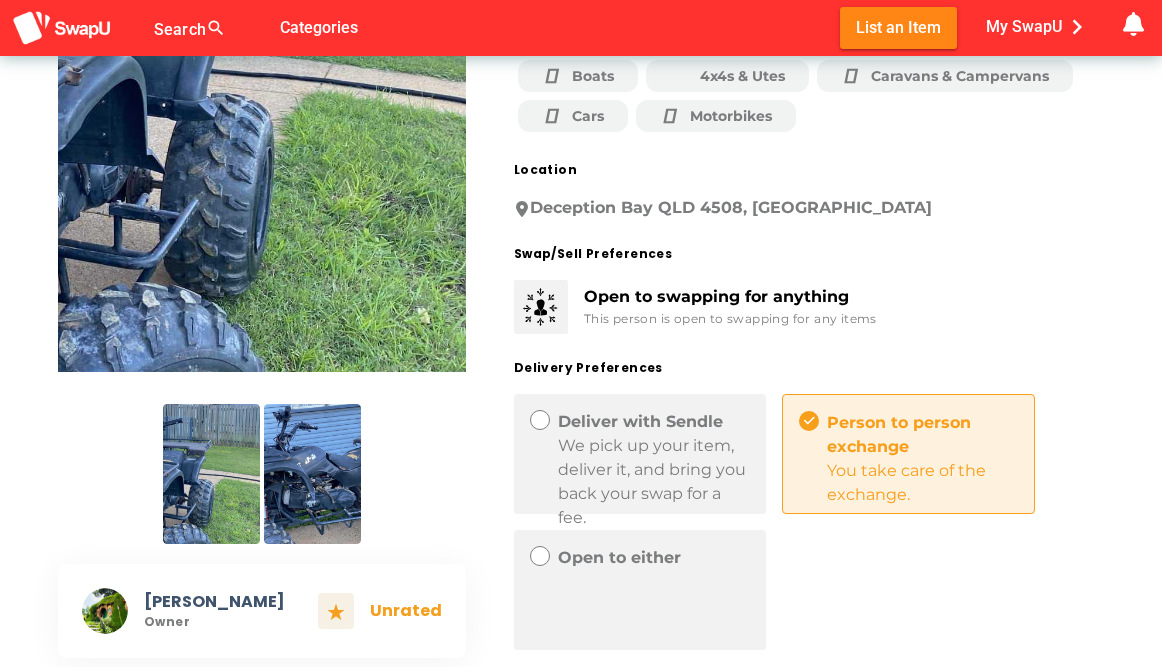 click at bounding box center (312, 474) 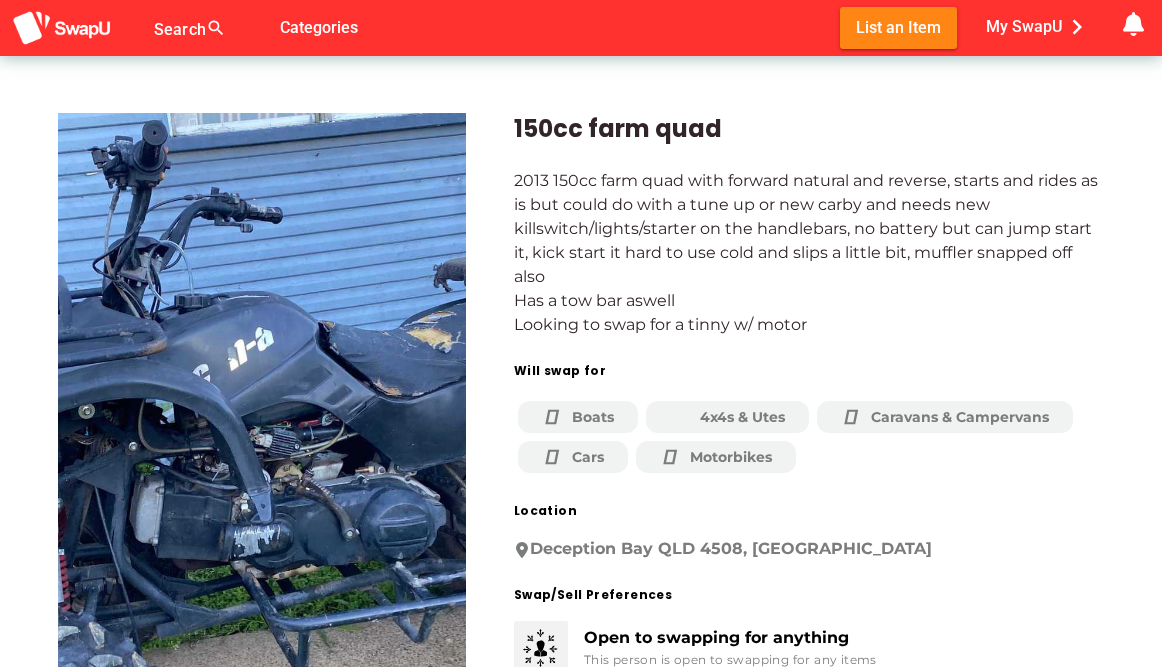 scroll, scrollTop: 0, scrollLeft: 0, axis: both 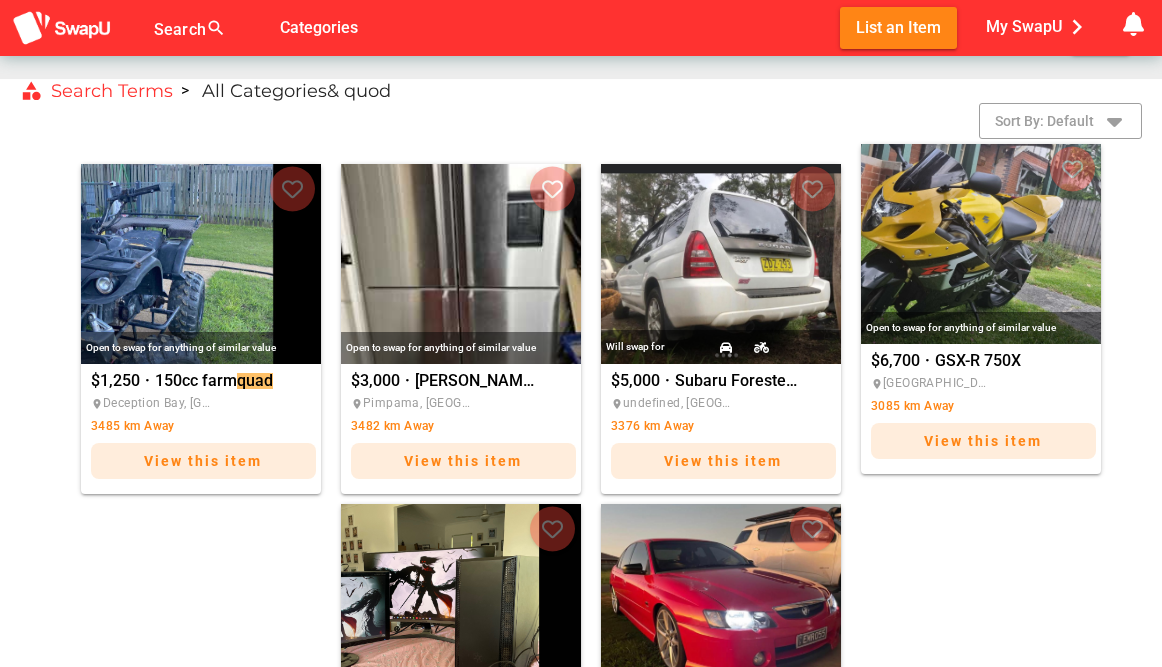 click at bounding box center (981, 244) 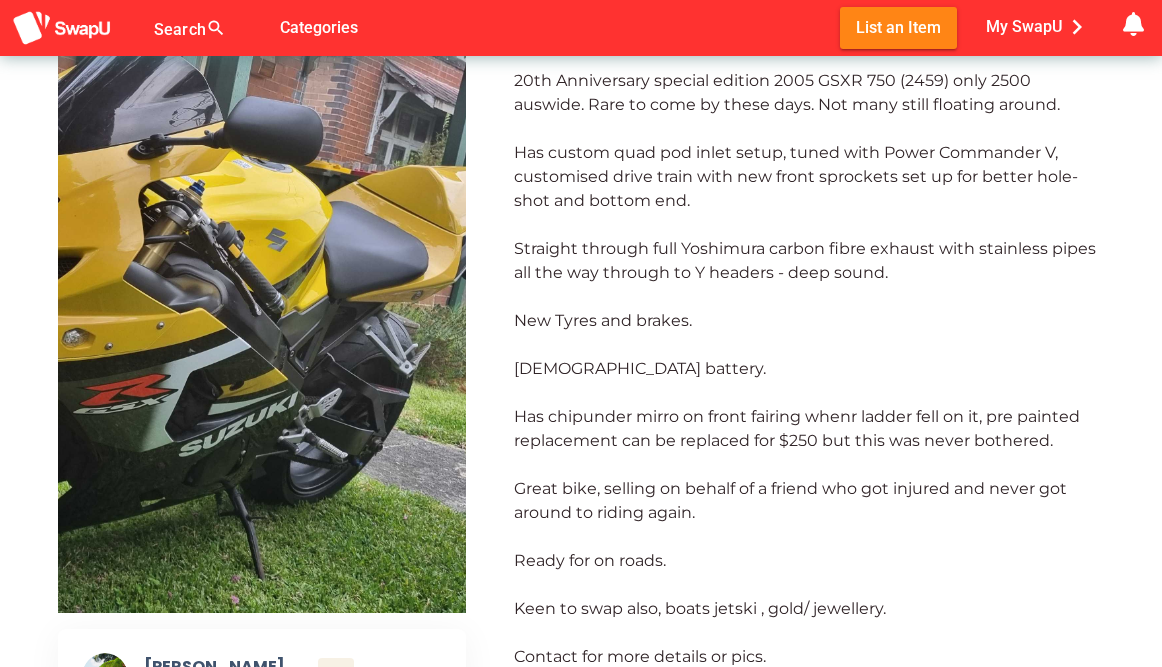 scroll, scrollTop: 0, scrollLeft: 0, axis: both 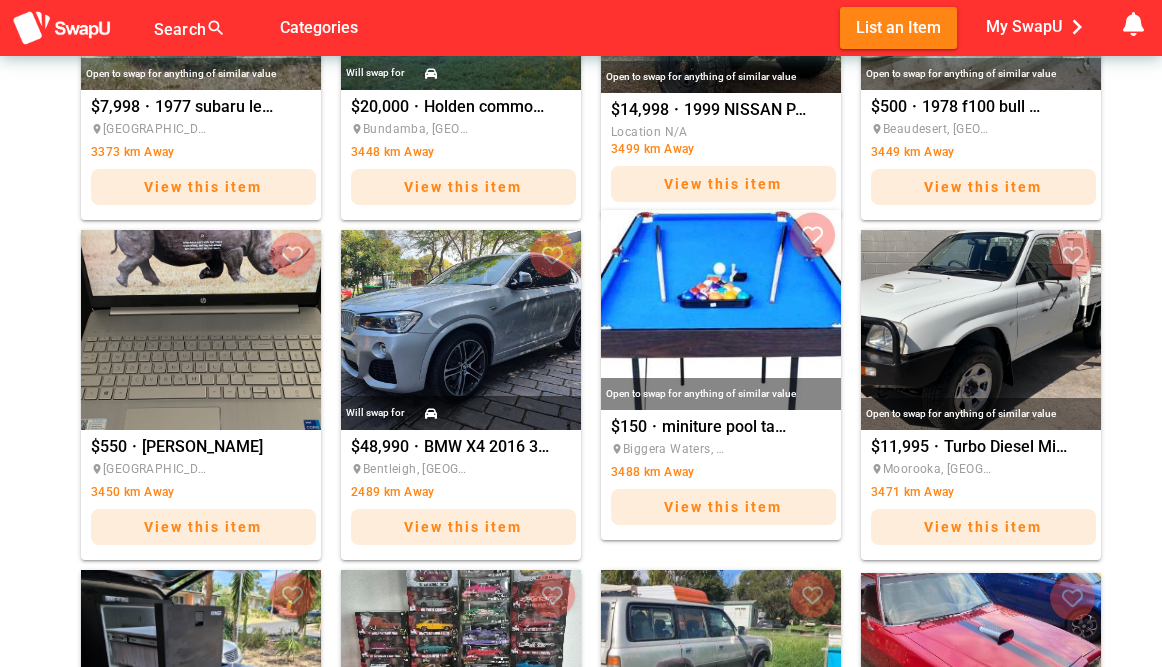 click at bounding box center (721, 310) 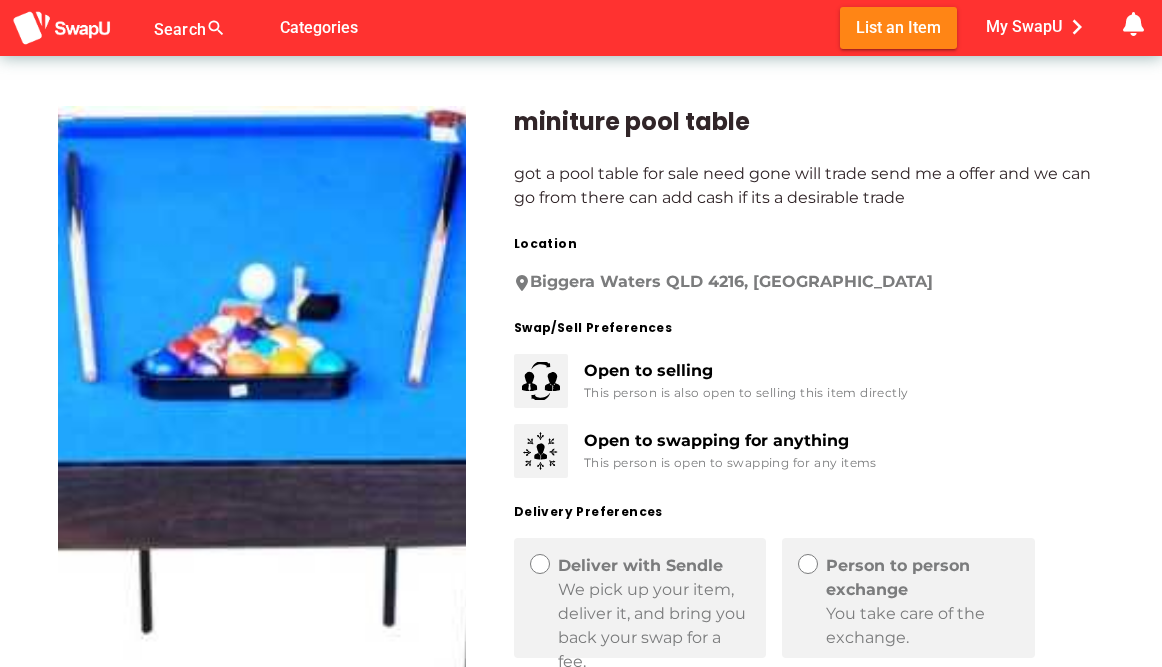 scroll, scrollTop: 7, scrollLeft: 0, axis: vertical 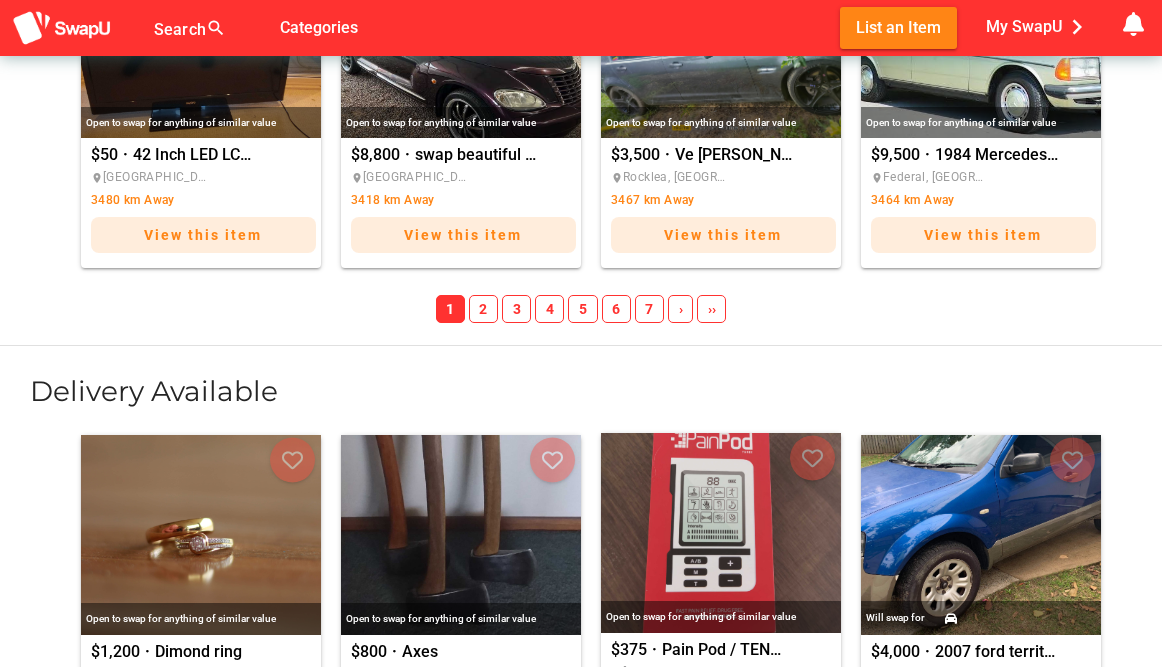 click on "2" at bounding box center [483, 309] 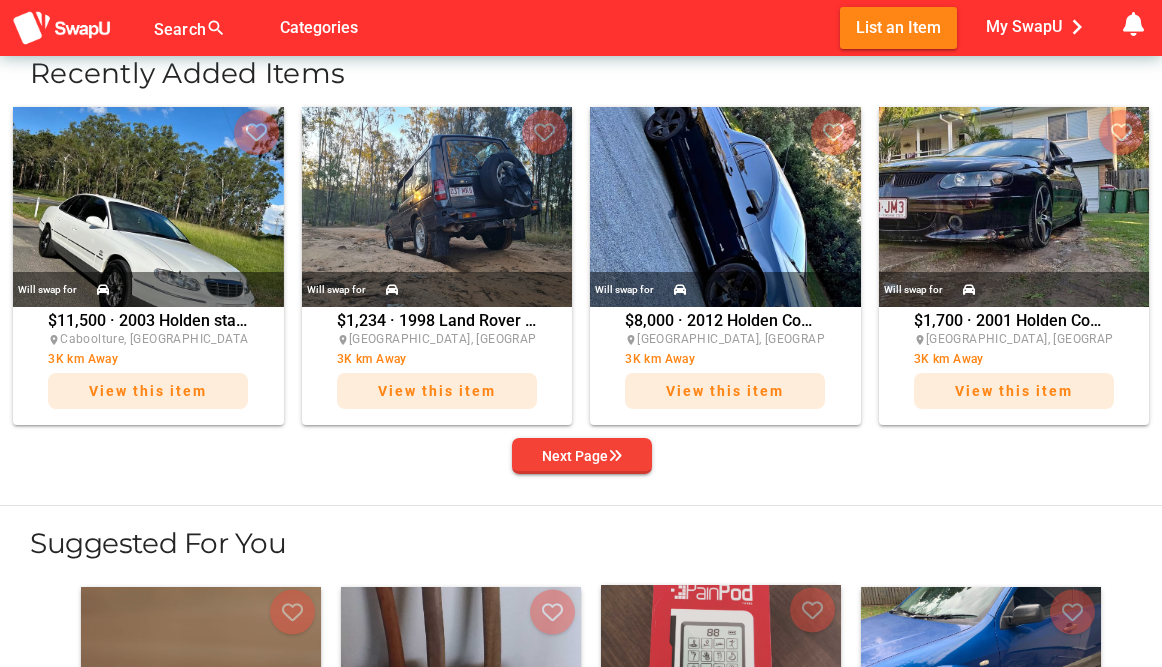 scroll, scrollTop: 790, scrollLeft: 0, axis: vertical 